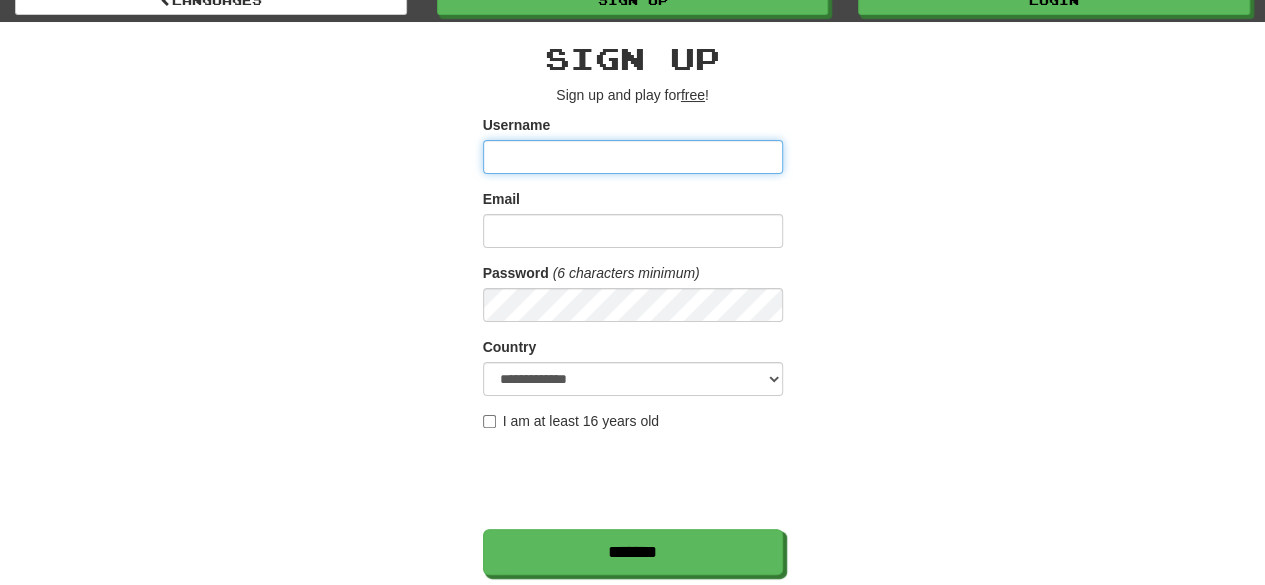 scroll, scrollTop: 0, scrollLeft: 0, axis: both 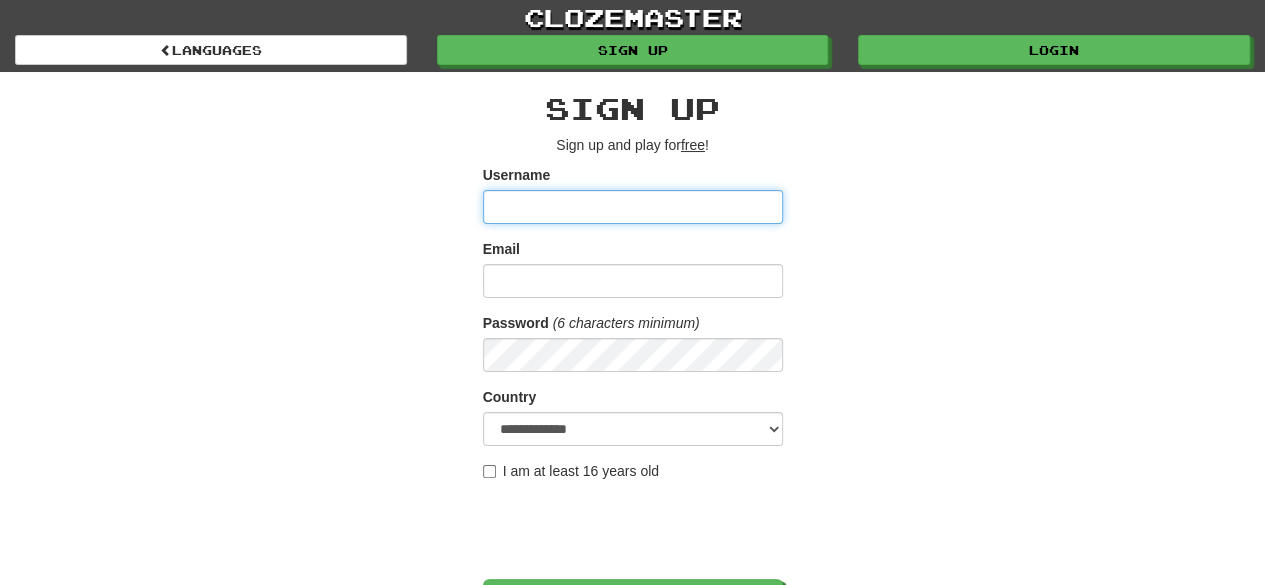 type on "******" 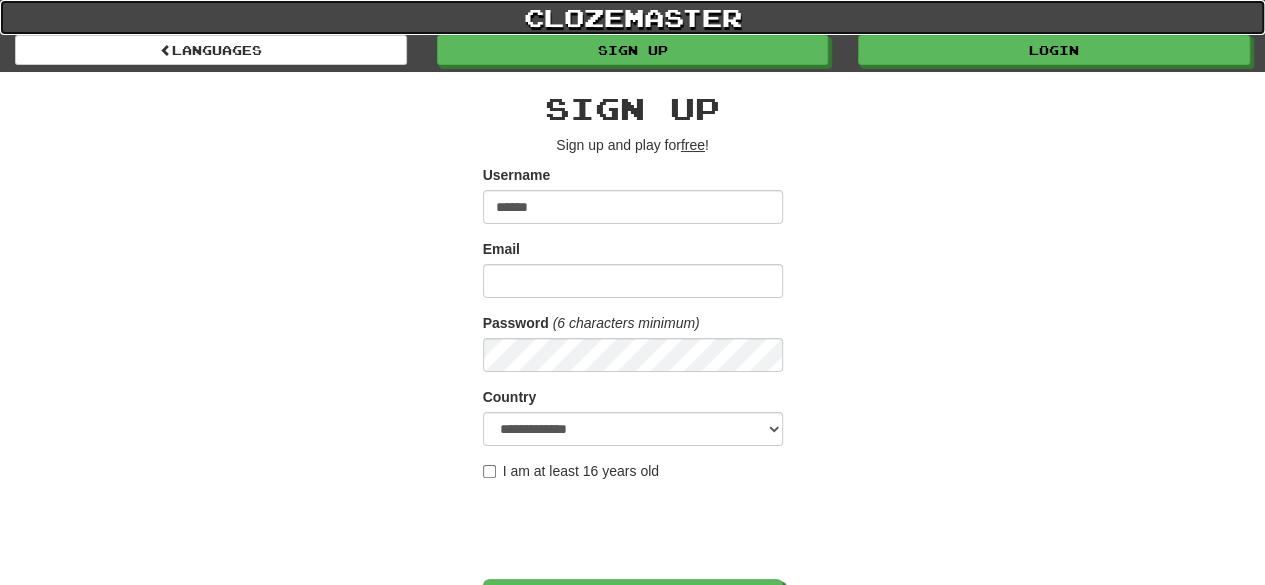 click on "clozemaster" at bounding box center (632, 17) 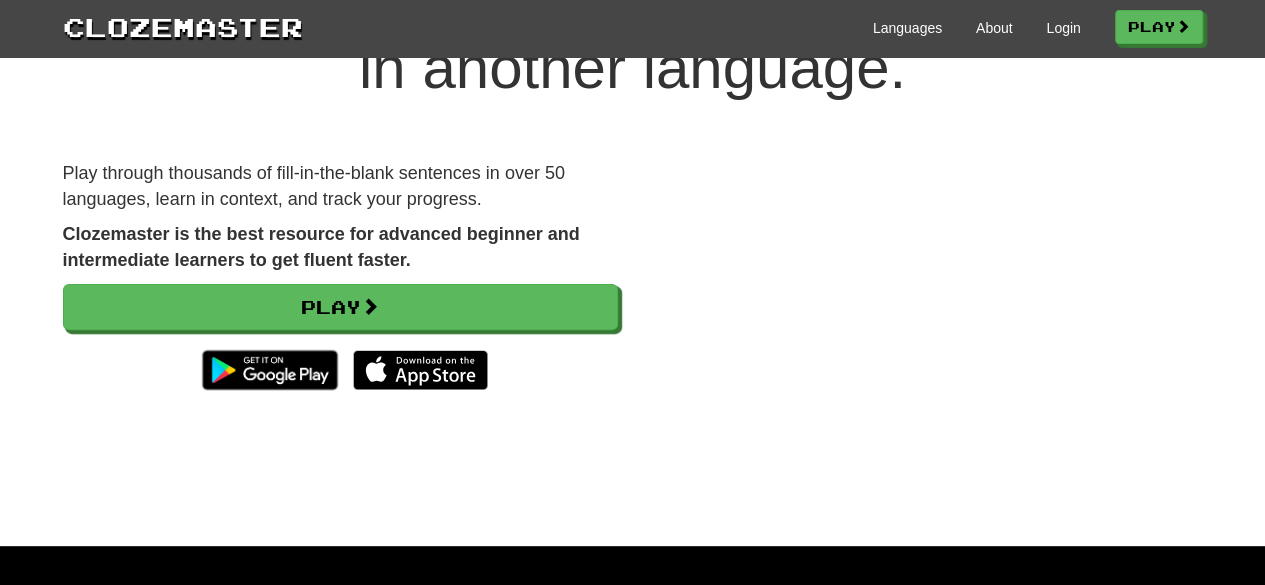 scroll, scrollTop: 0, scrollLeft: 0, axis: both 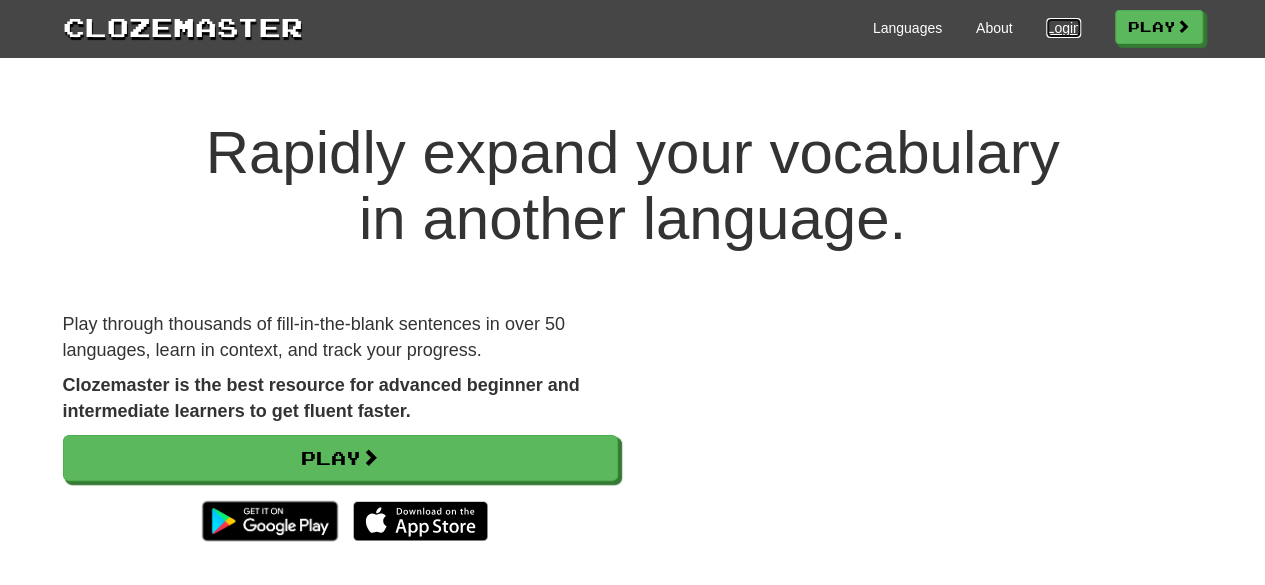 click on "Login" at bounding box center [1063, 28] 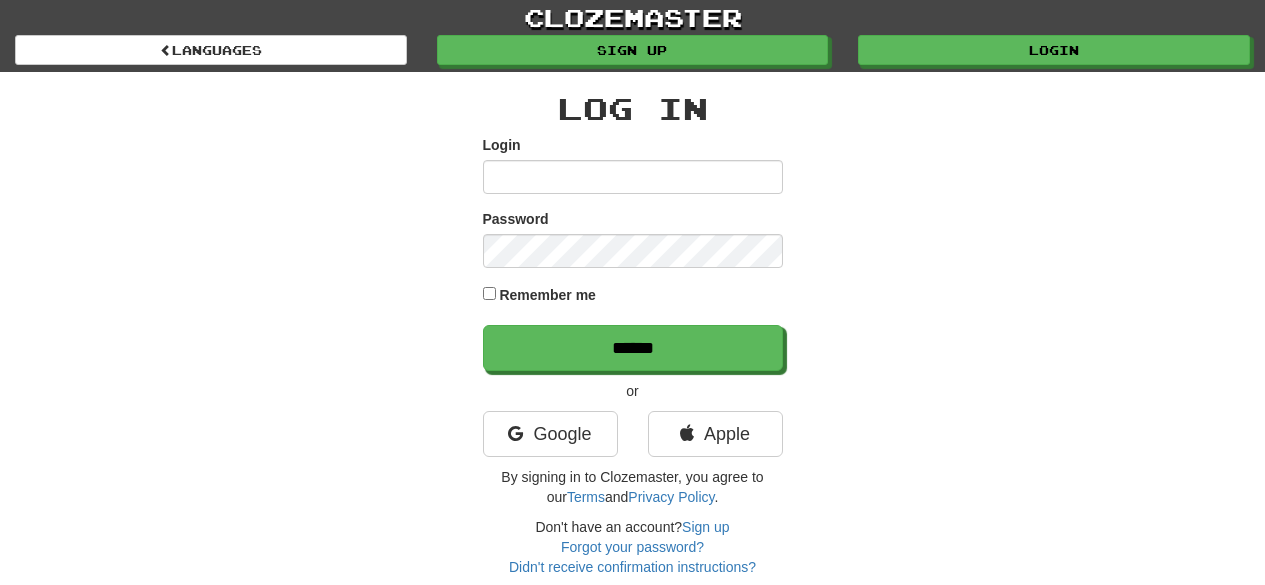 scroll, scrollTop: 0, scrollLeft: 0, axis: both 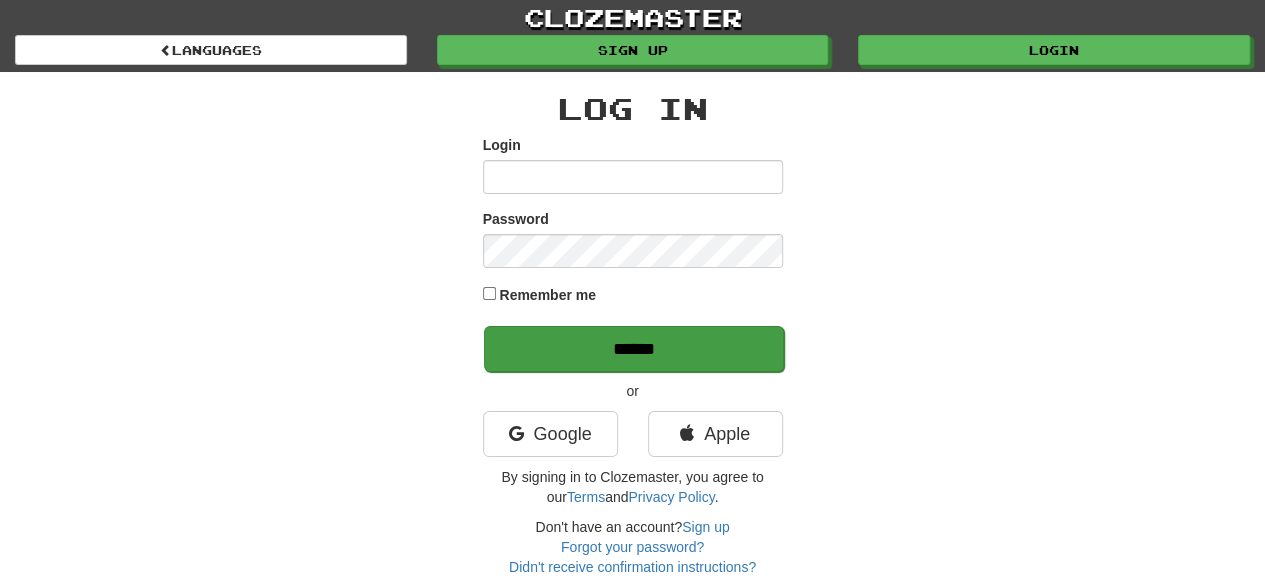 type on "******" 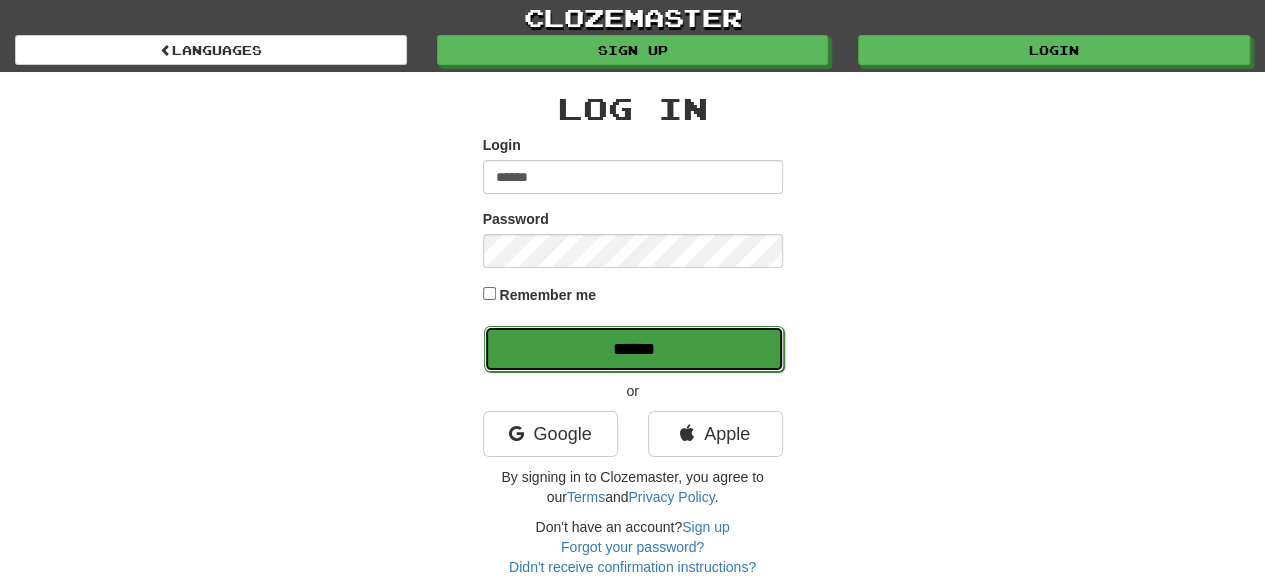 click on "******" at bounding box center [634, 349] 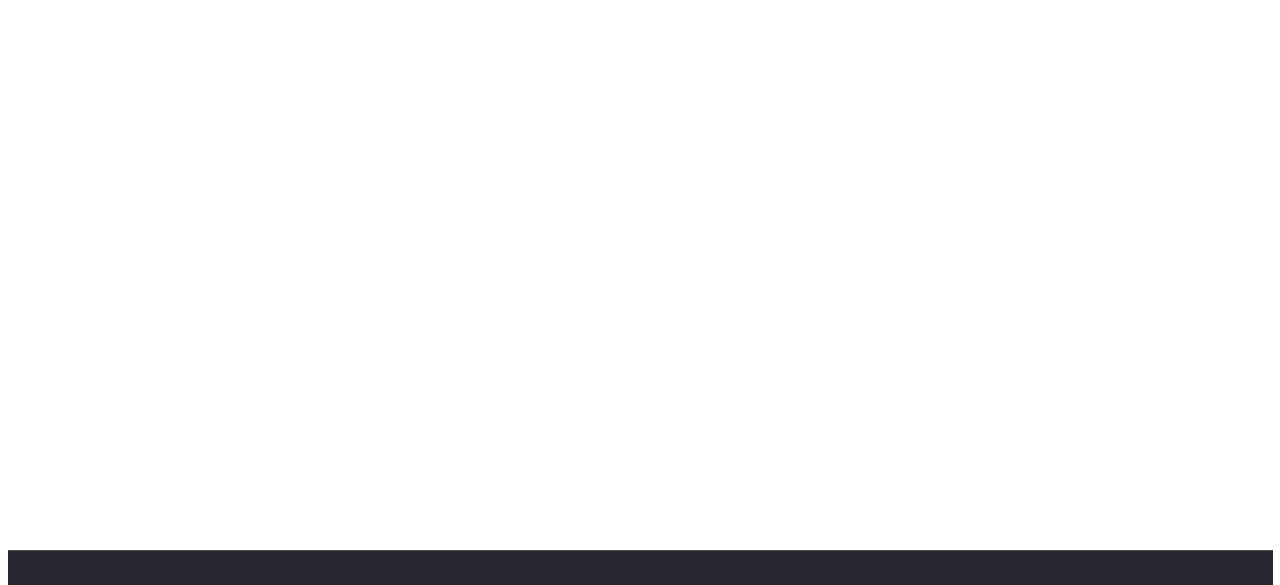 scroll, scrollTop: 80, scrollLeft: 0, axis: vertical 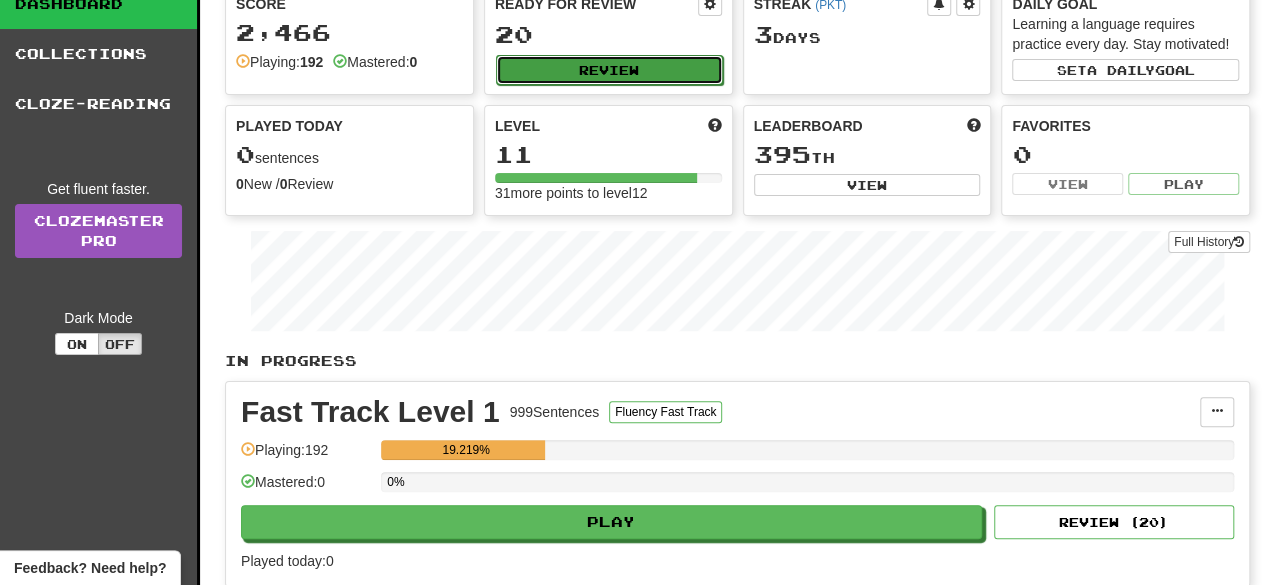click on "Review" at bounding box center [609, 70] 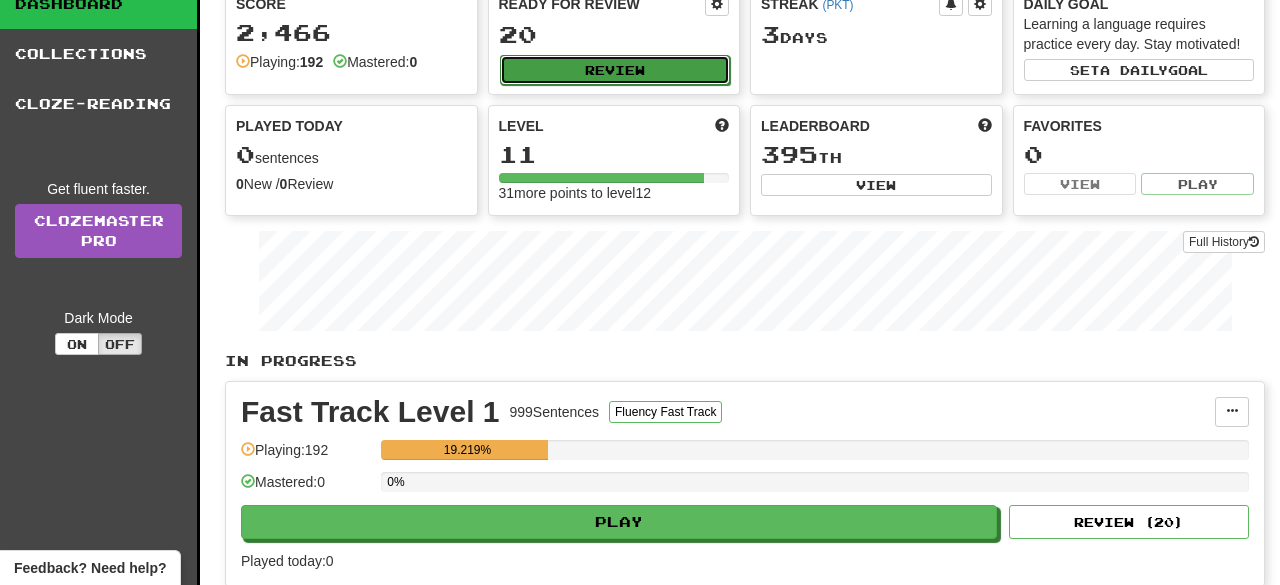 select on "**" 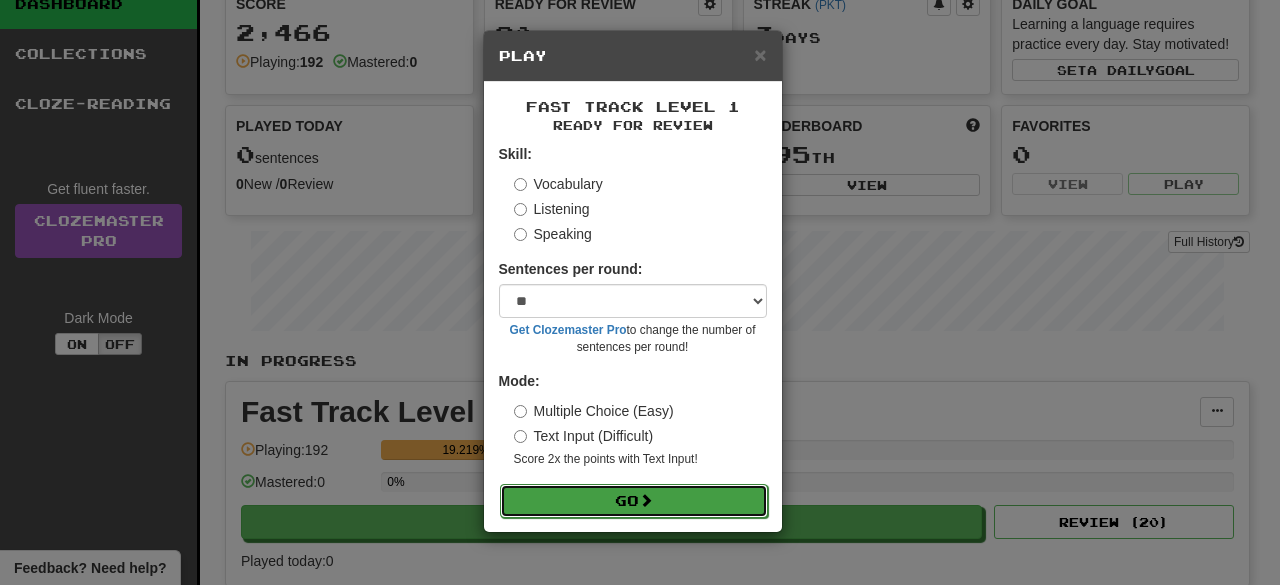 click on "Go" at bounding box center (634, 501) 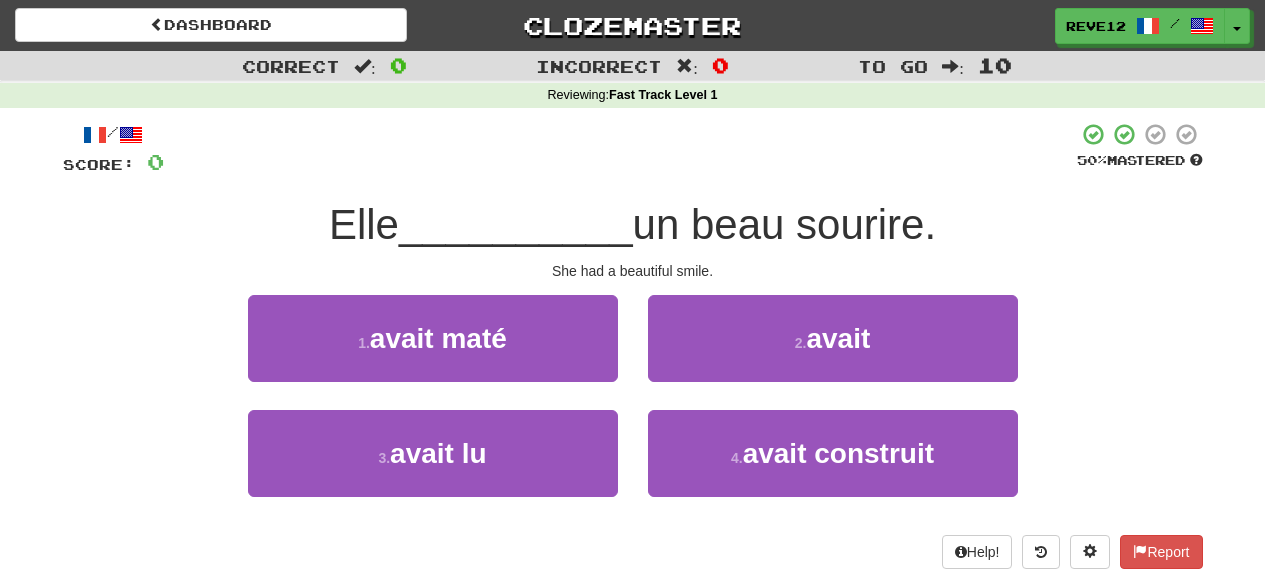 scroll, scrollTop: 0, scrollLeft: 0, axis: both 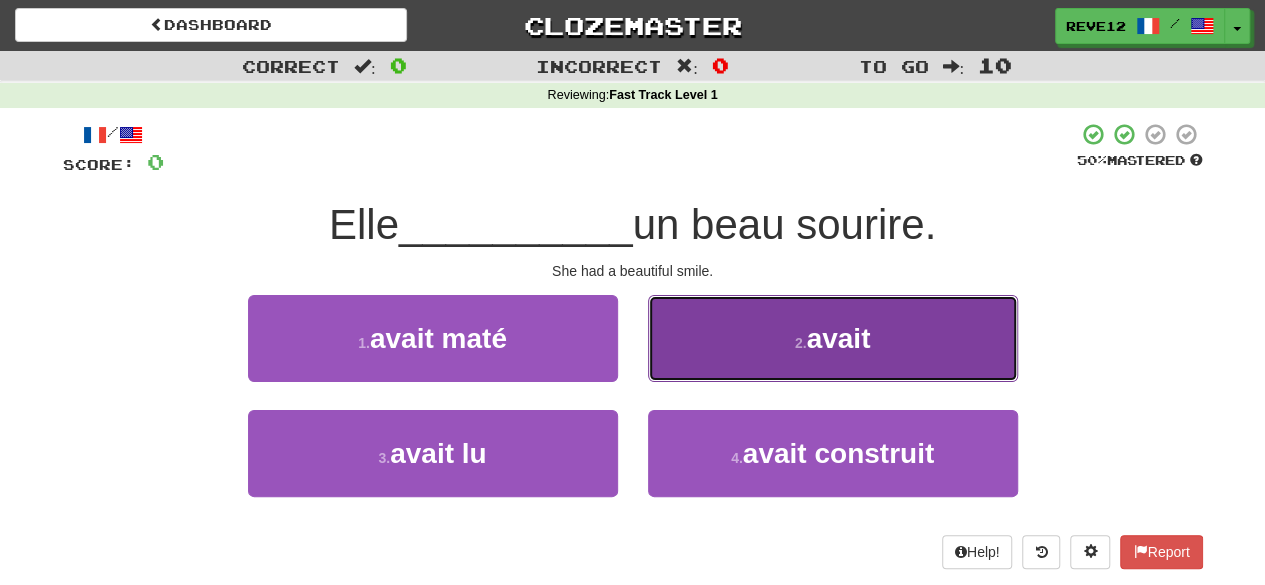 click on "2 .  avait" at bounding box center [833, 338] 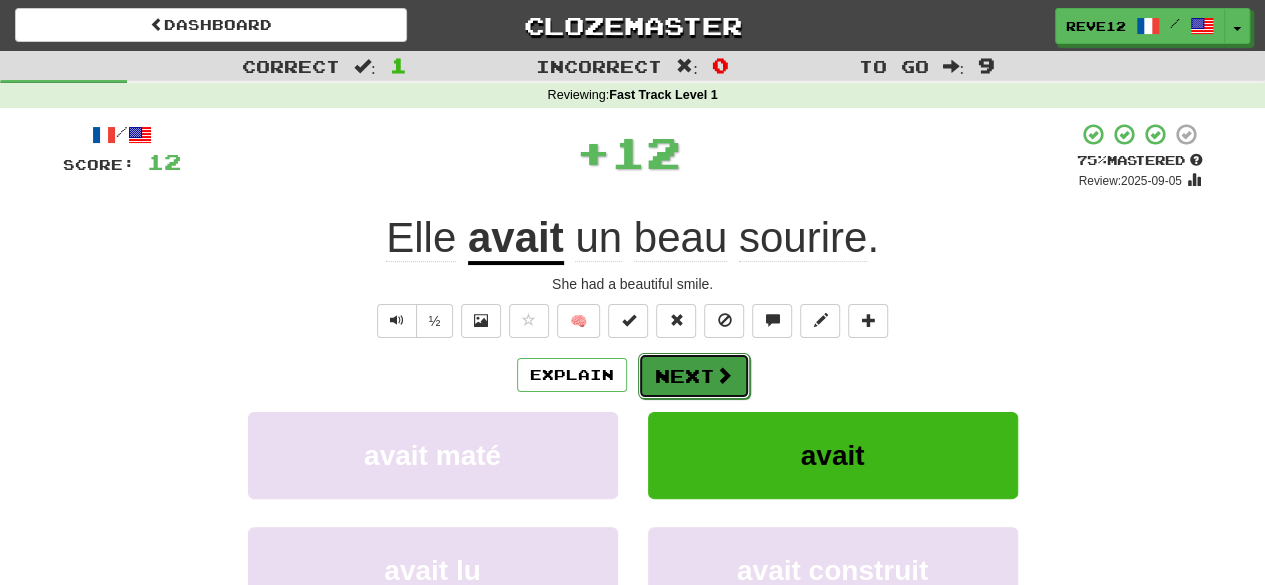 click on "Next" at bounding box center [694, 376] 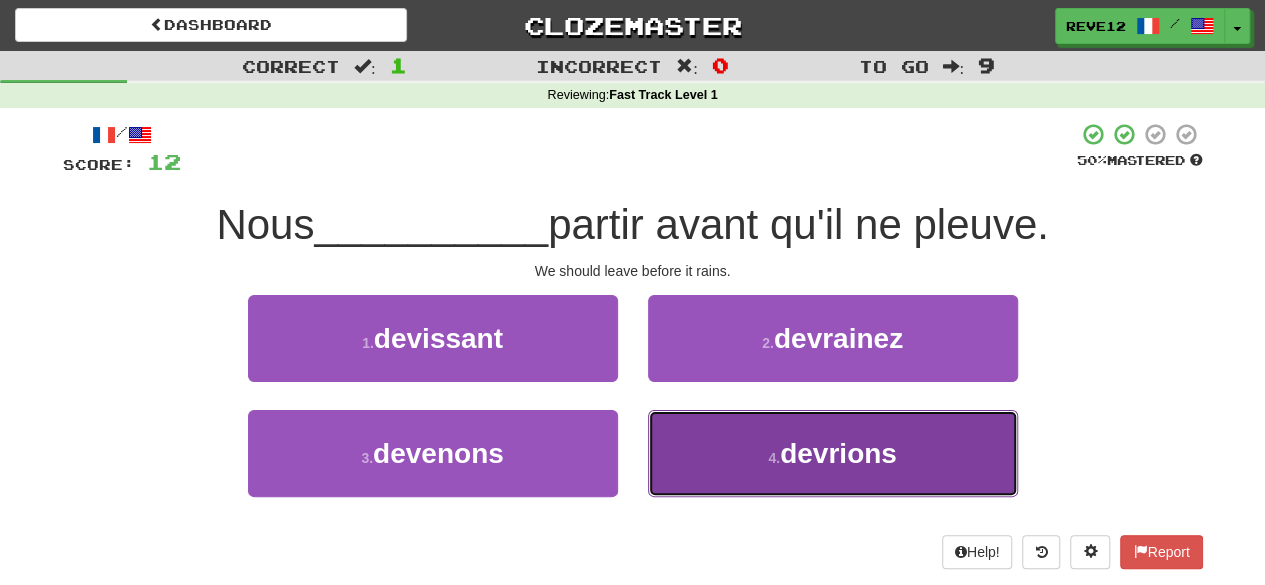 click on "4 .  devrions" at bounding box center [833, 453] 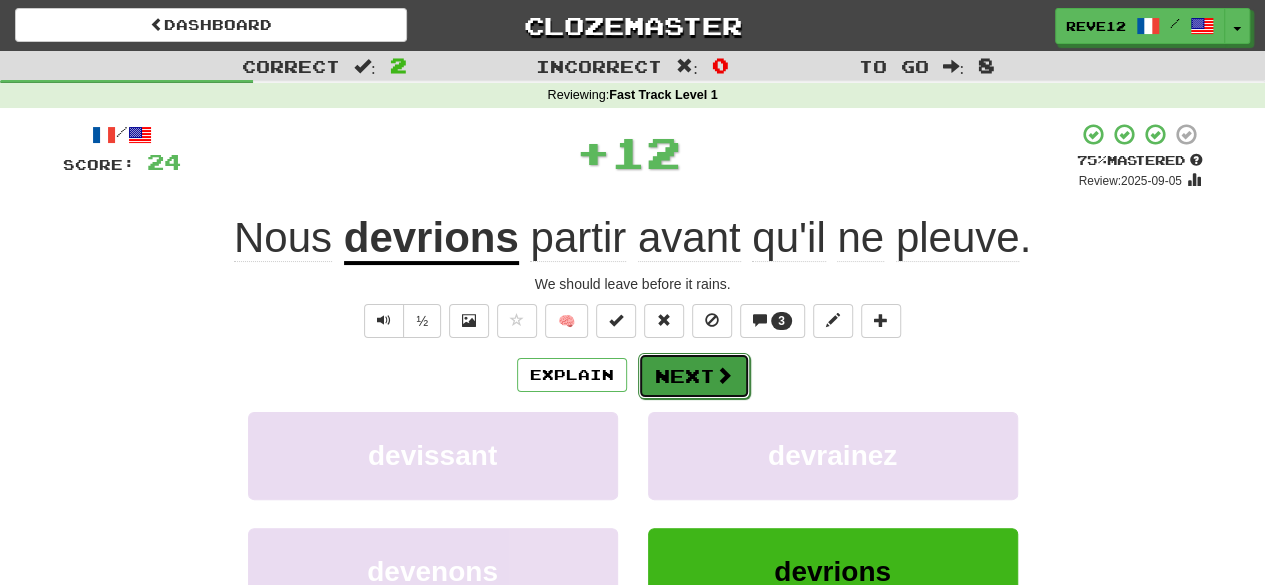 click on "Next" at bounding box center [694, 376] 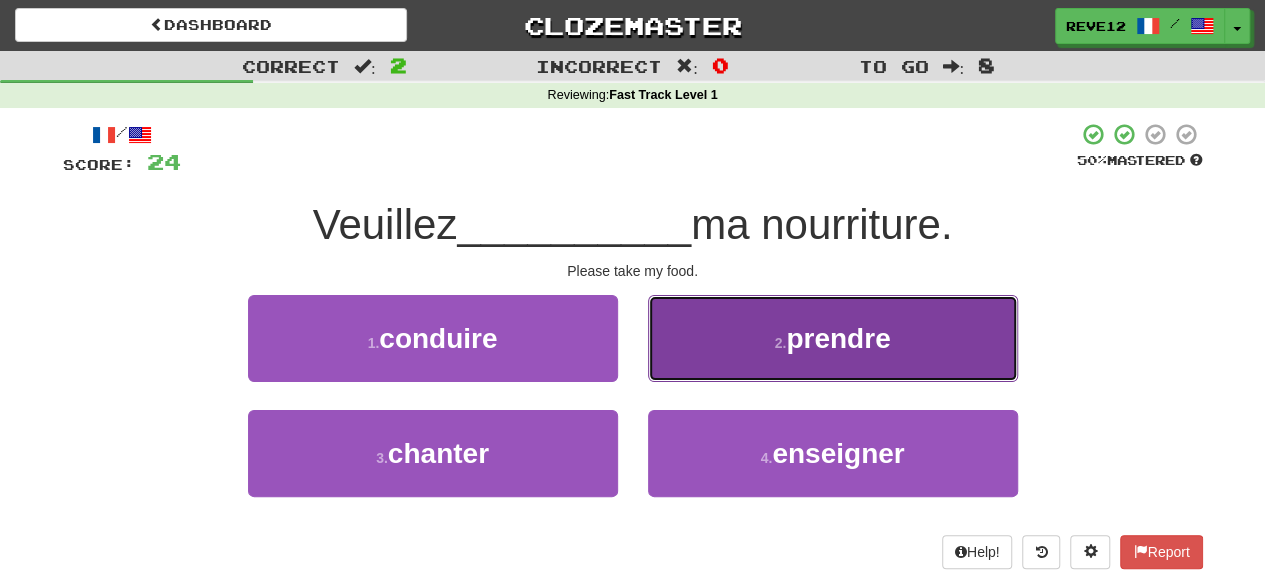 click on "2 .  prendre" at bounding box center (833, 338) 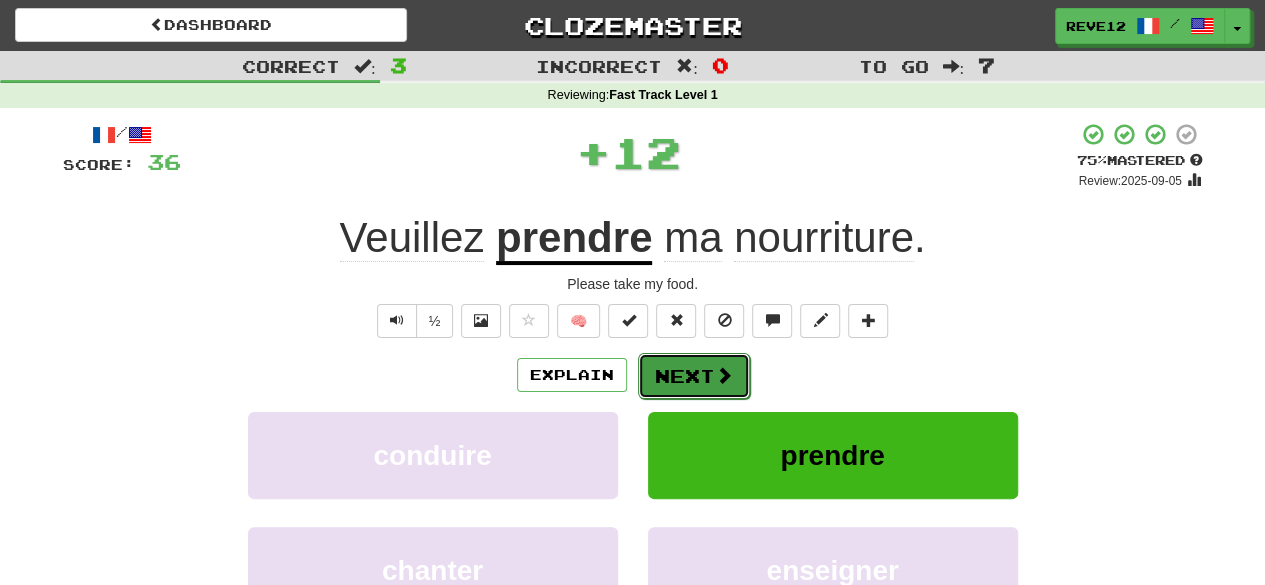 click on "Next" at bounding box center [694, 376] 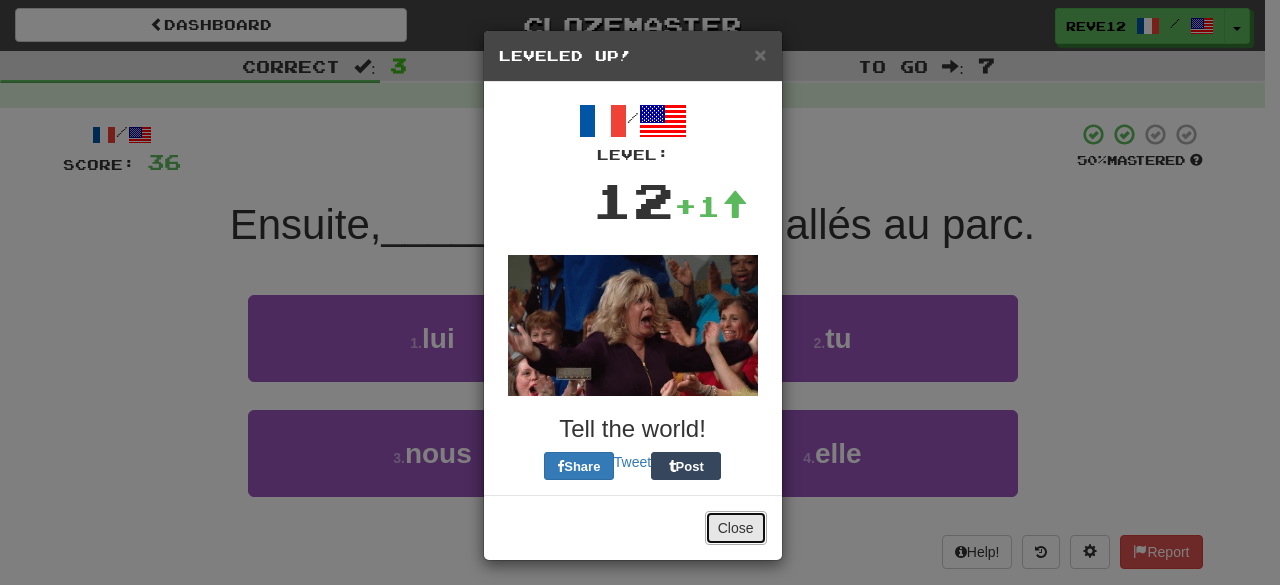 click on "Close" at bounding box center [736, 528] 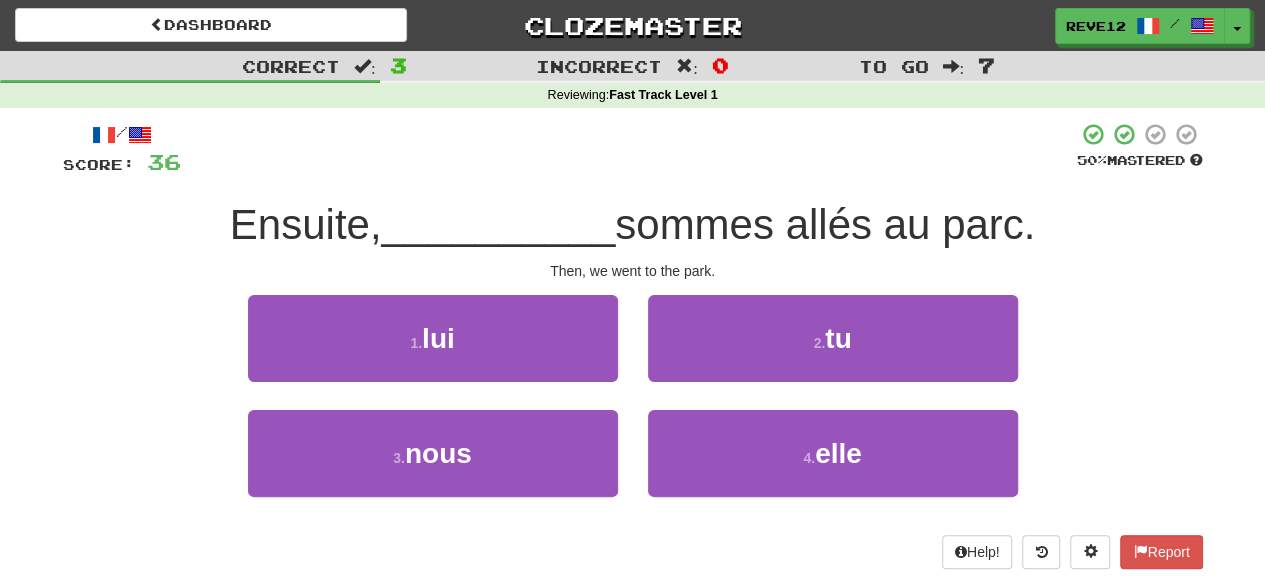 click on "3 .  nous" at bounding box center [433, 467] 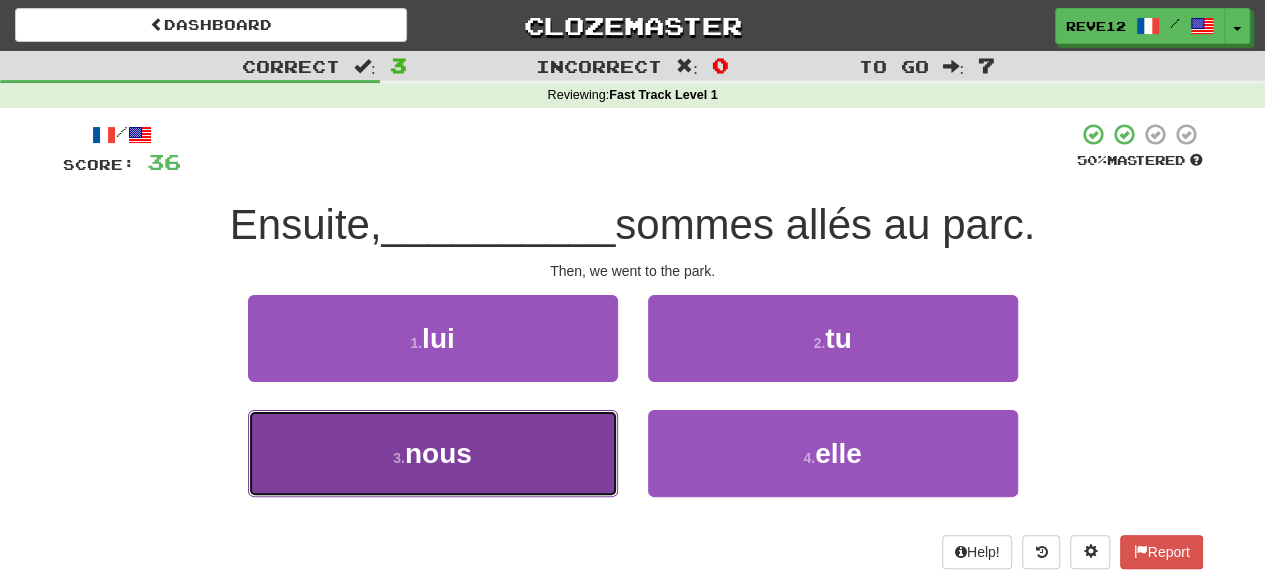 click on "3 .  nous" at bounding box center (433, 453) 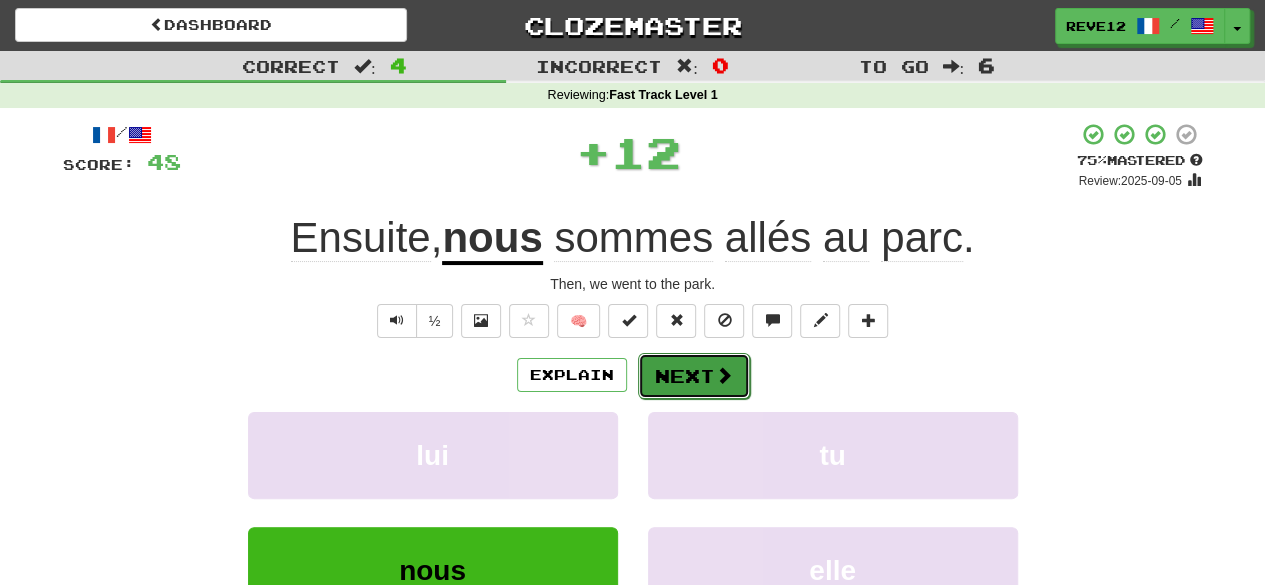 click on "Next" at bounding box center [694, 376] 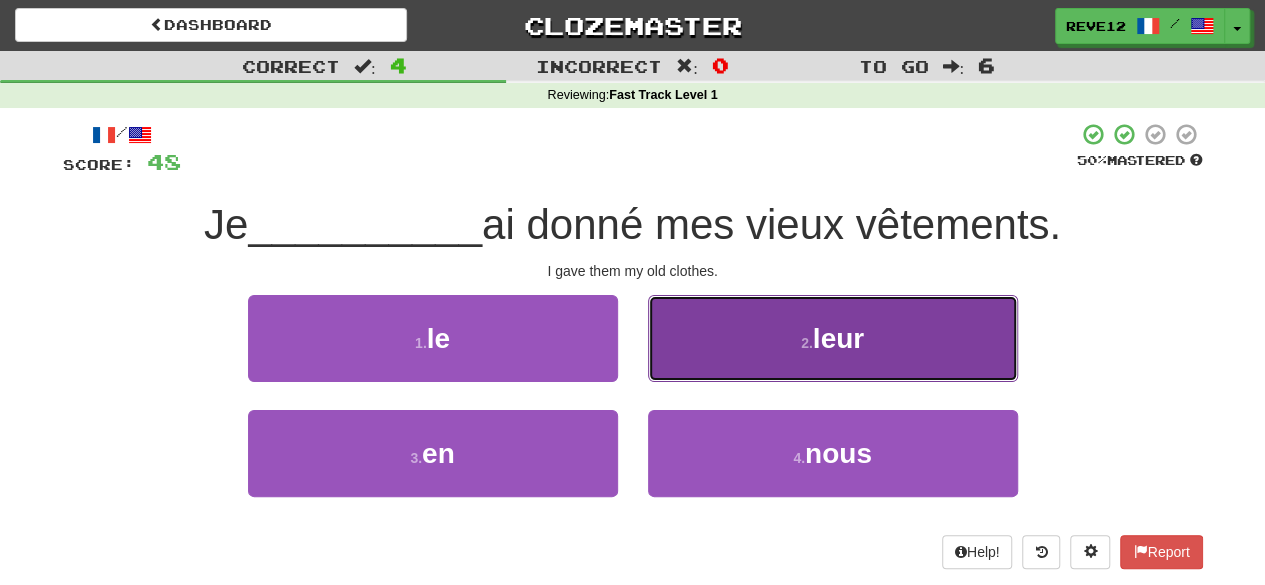 click on "2 .  leur" at bounding box center (833, 338) 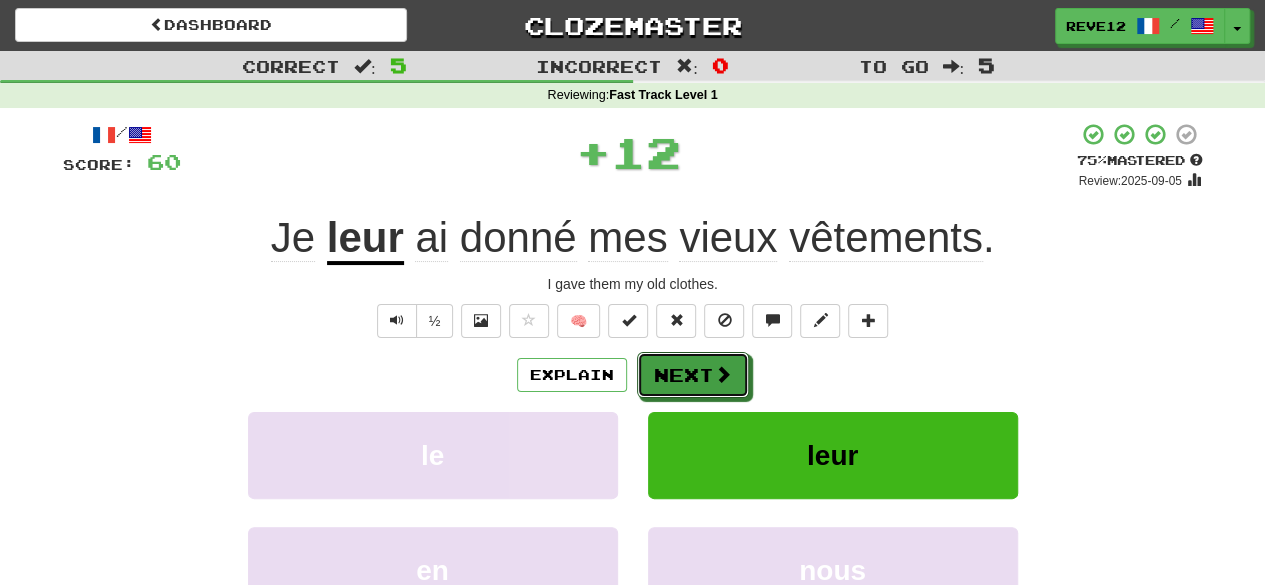 click on "Next" at bounding box center (693, 375) 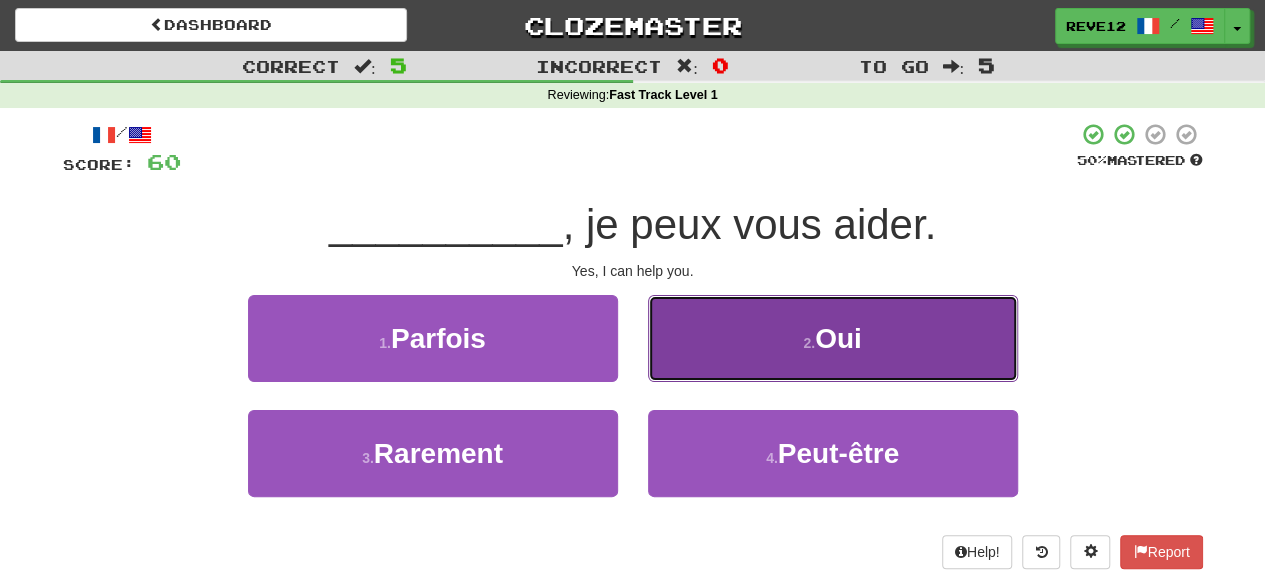 click on "2 .  Oui" at bounding box center (833, 338) 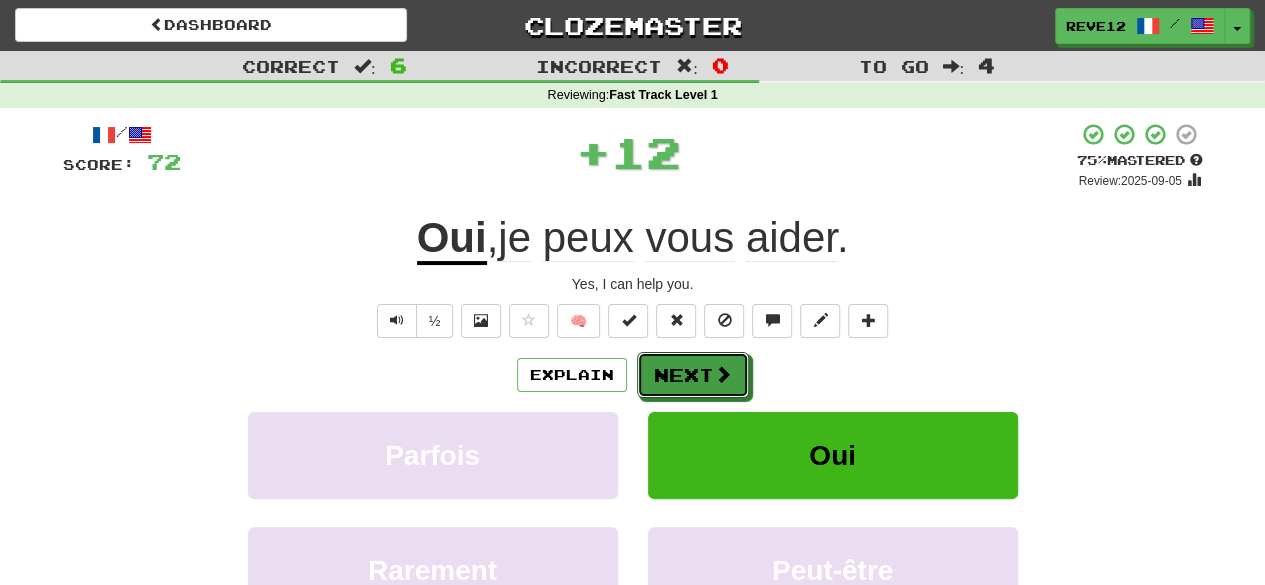 click on "Next" at bounding box center [693, 375] 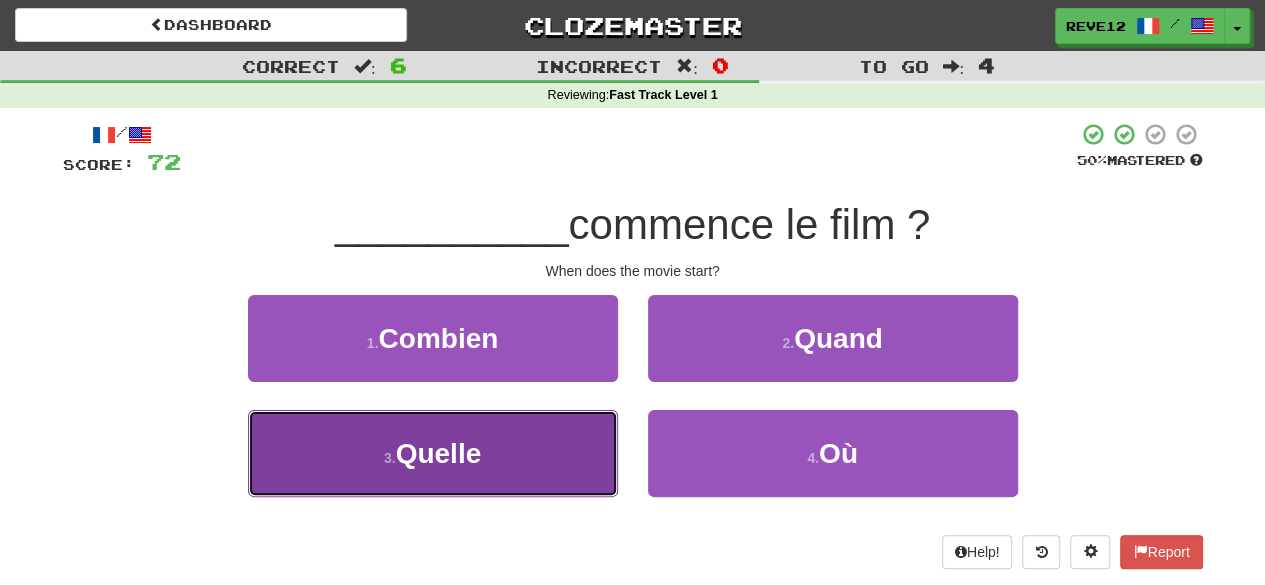 click on "3 .  Quelle" at bounding box center (433, 453) 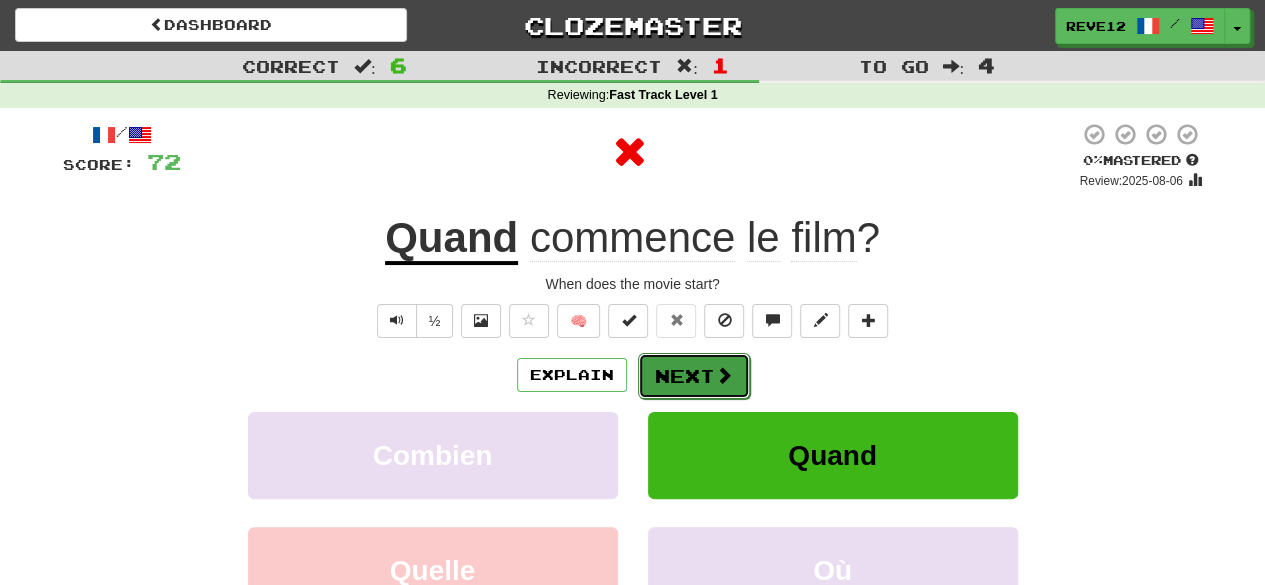 click on "Next" at bounding box center [694, 376] 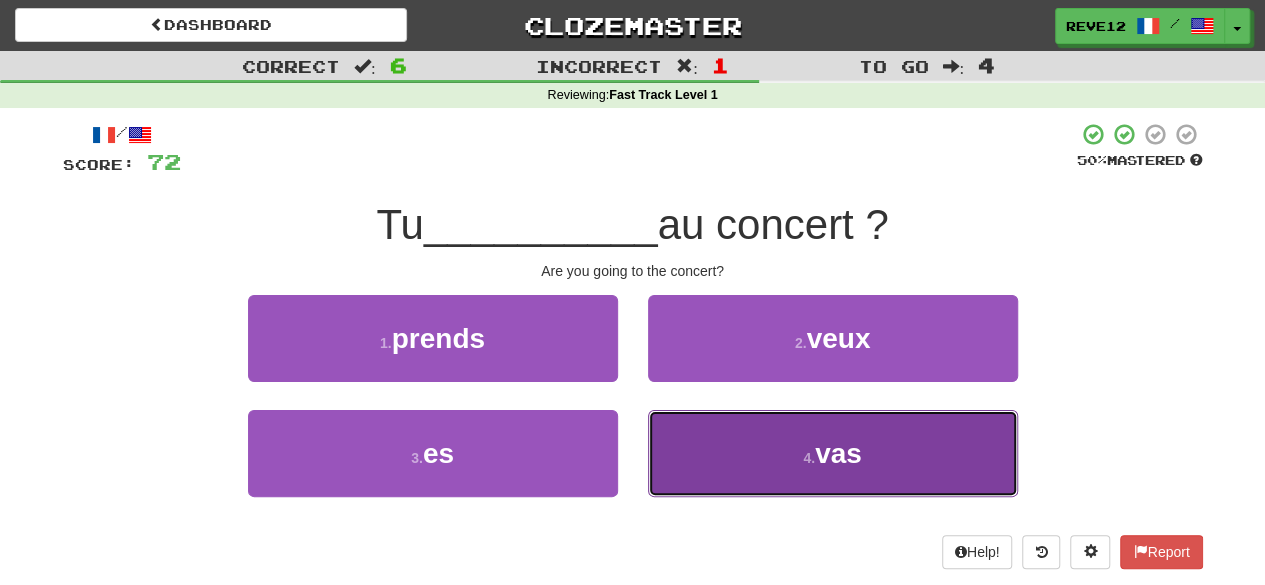 click on "4 .  vas" at bounding box center (833, 453) 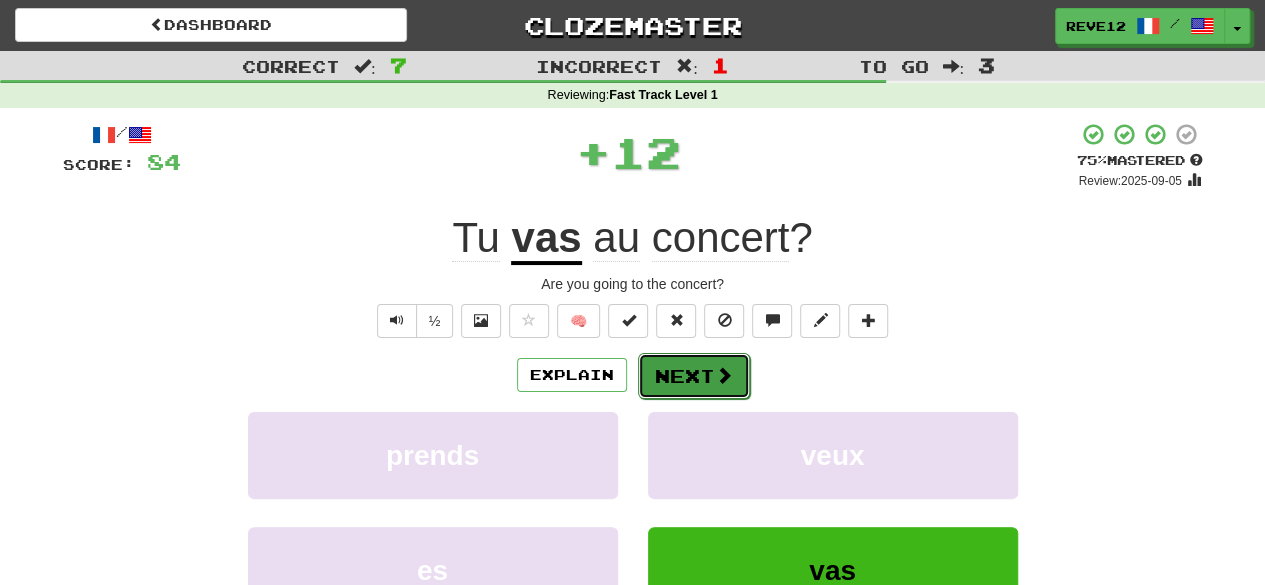 click on "Next" at bounding box center [694, 376] 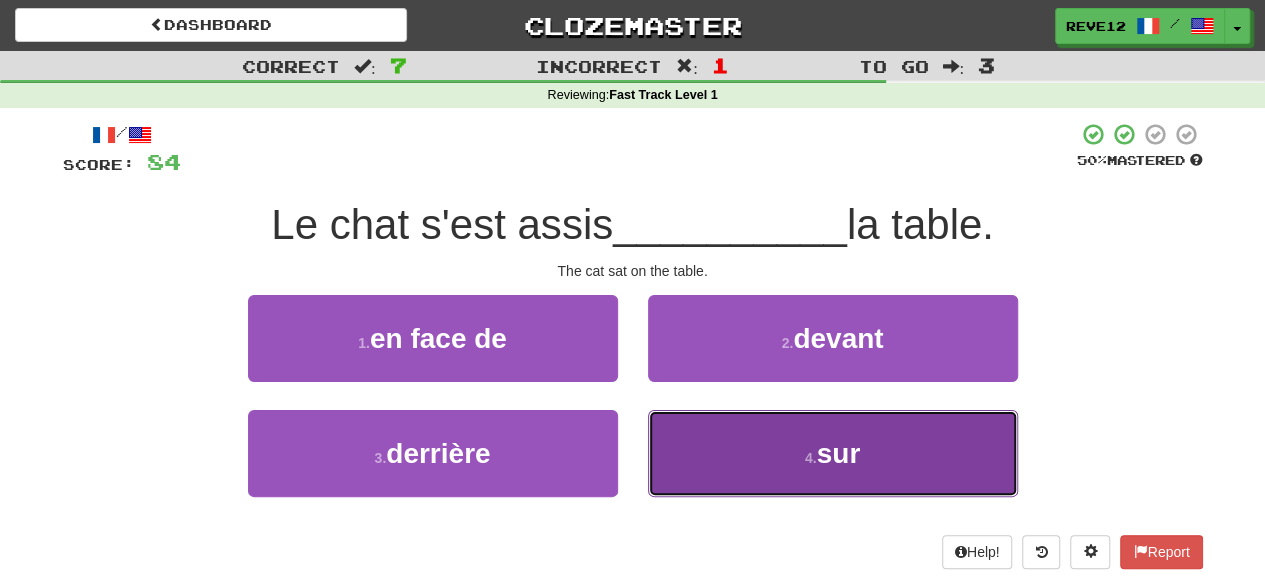 click on "4 .  sur" at bounding box center [833, 453] 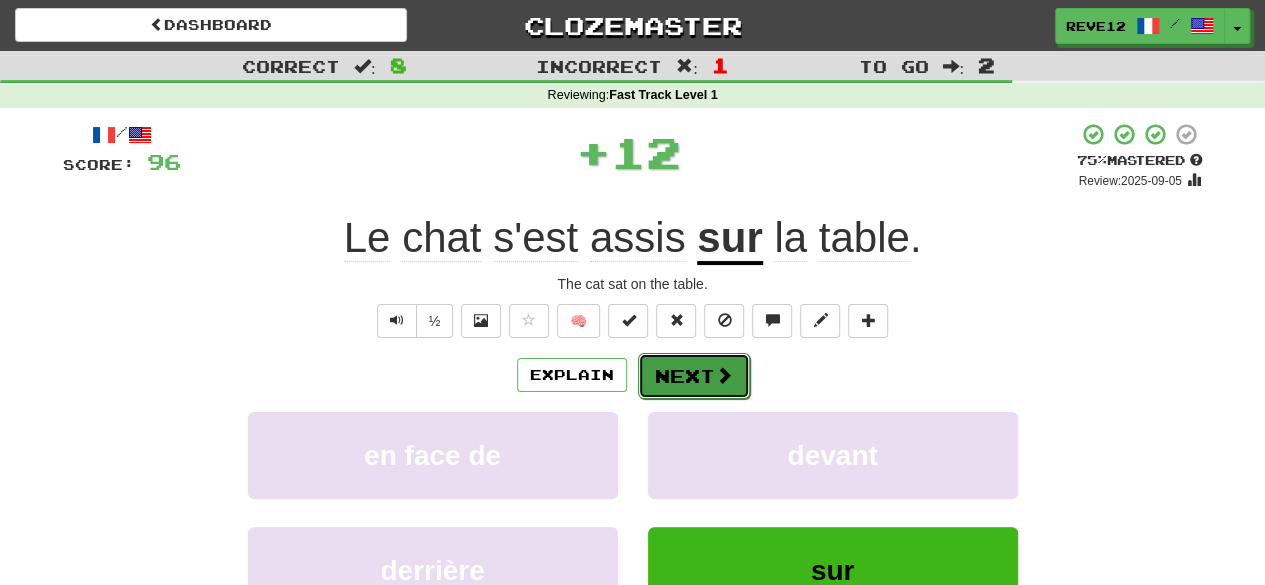 click on "Next" at bounding box center [694, 376] 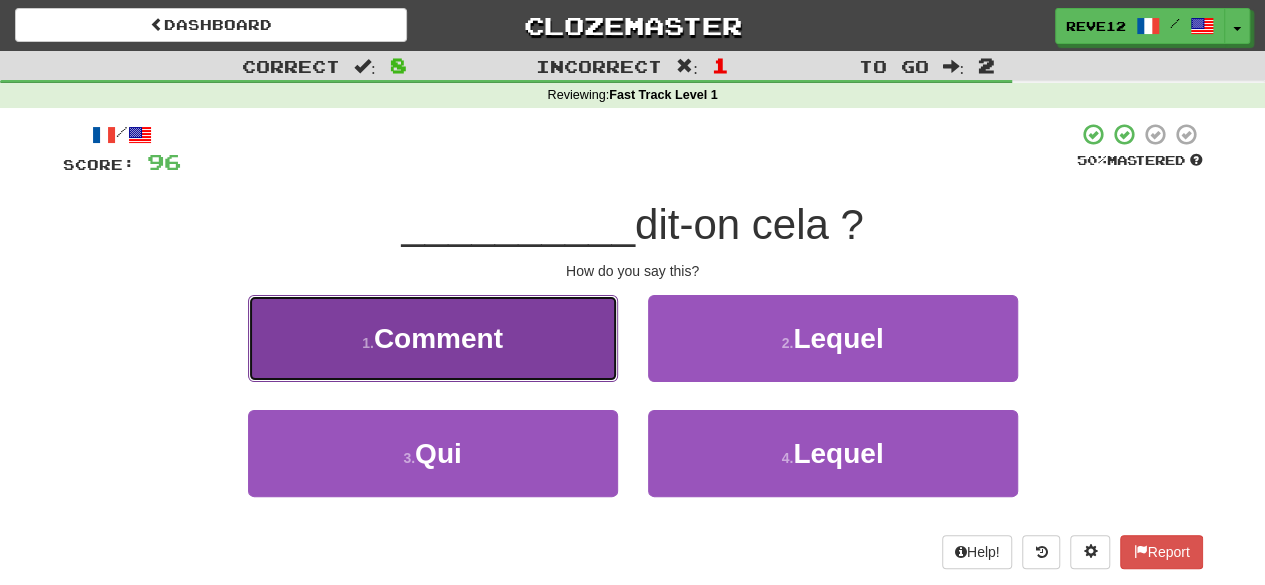 click on "1 .  Comment" at bounding box center [433, 338] 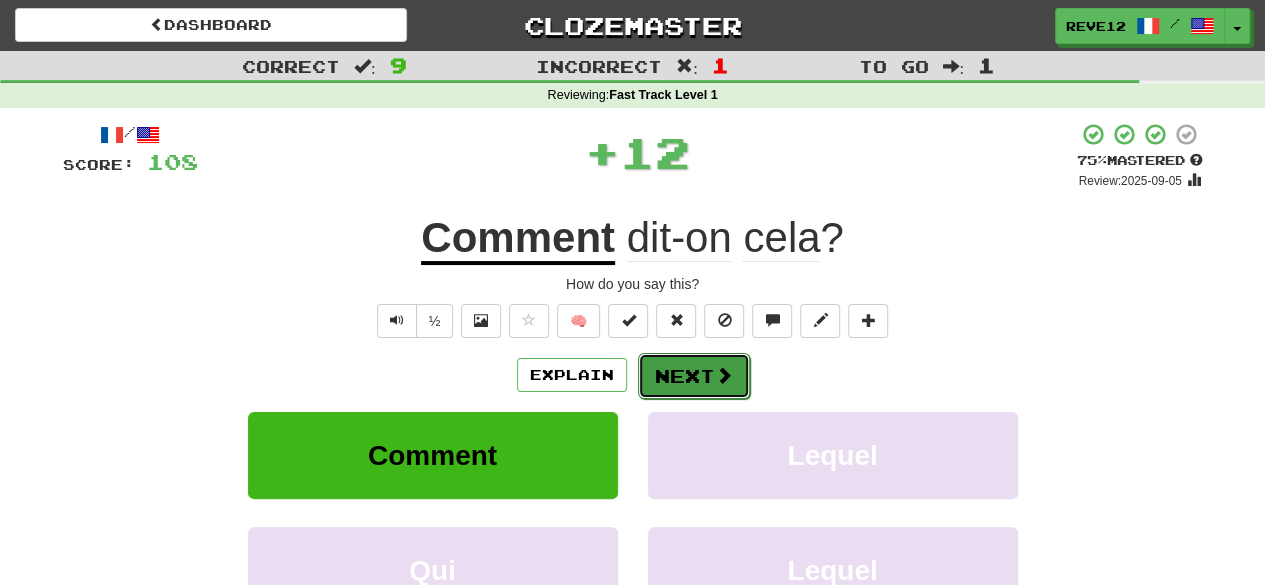click on "Next" at bounding box center (694, 376) 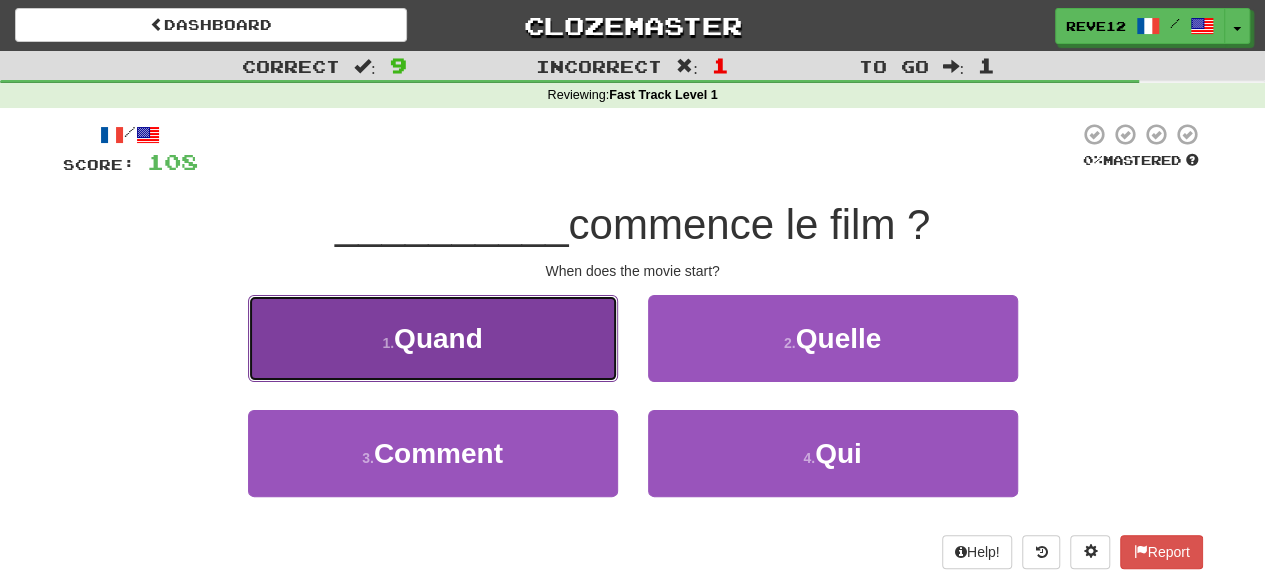 click on "1 .  Quand" at bounding box center (433, 338) 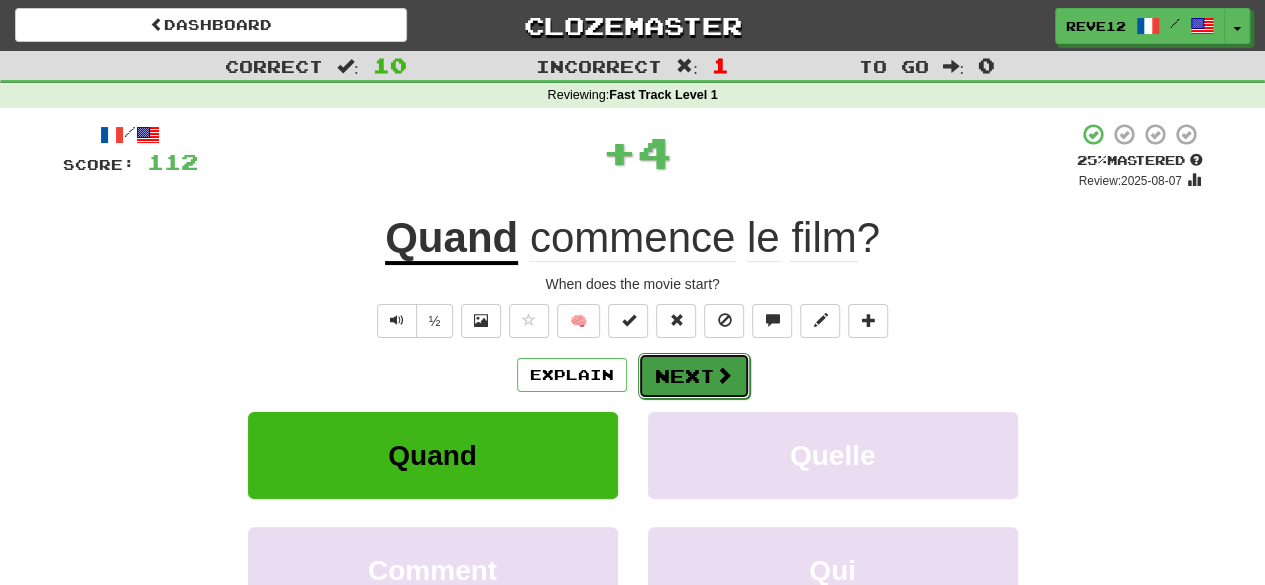 click on "Next" at bounding box center [694, 376] 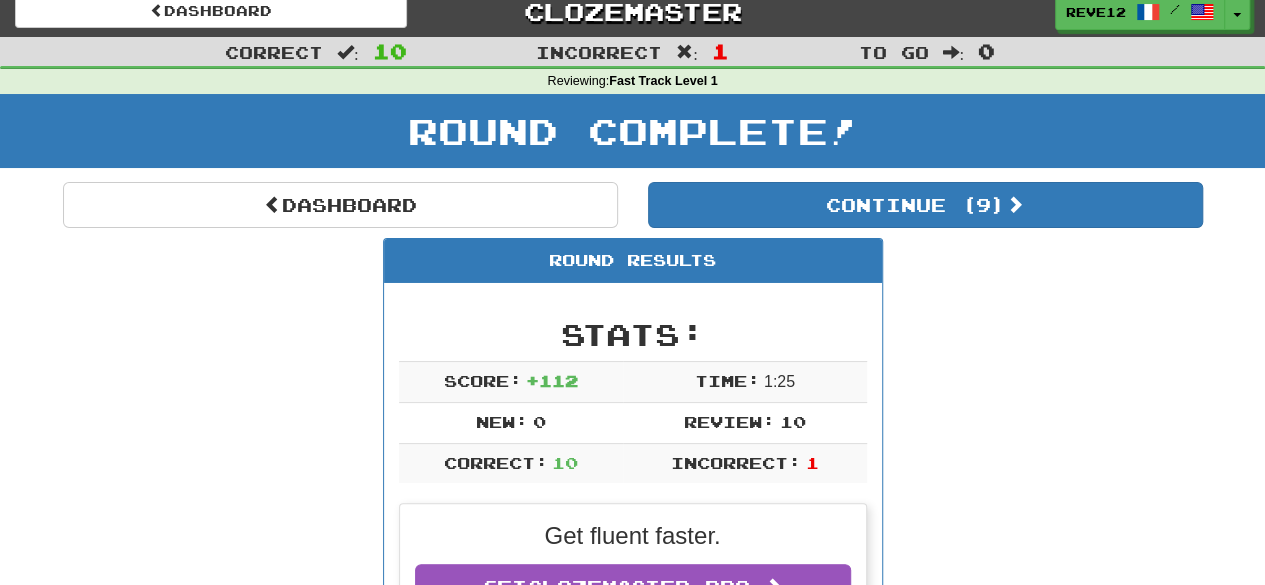 scroll, scrollTop: 8, scrollLeft: 0, axis: vertical 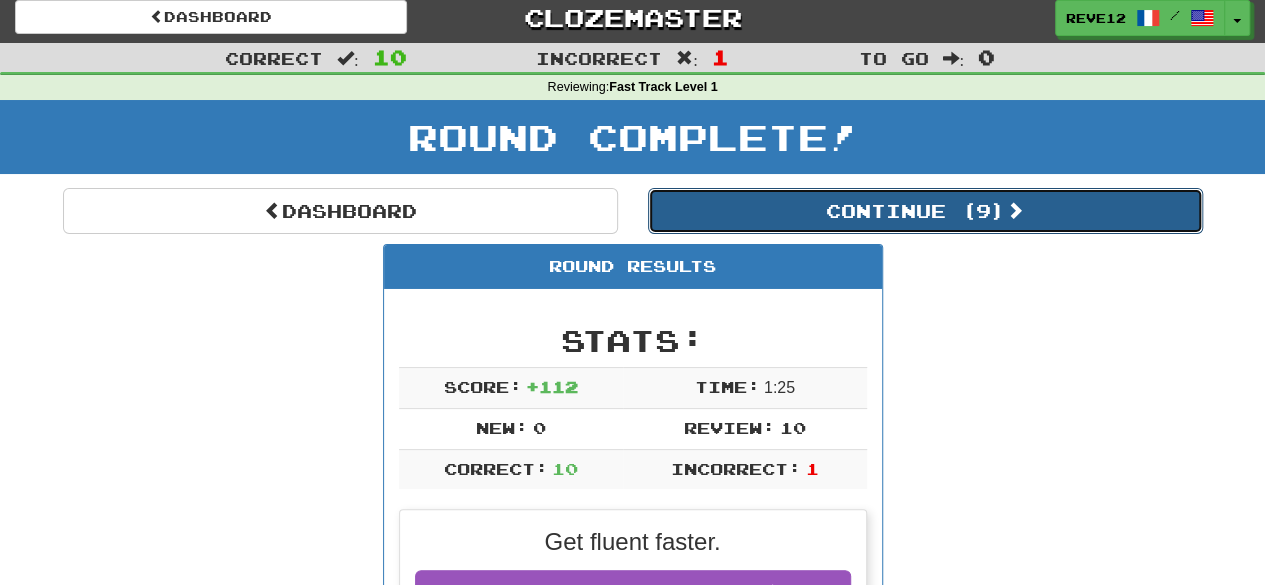 click on "Continue ( 9 )" at bounding box center [925, 211] 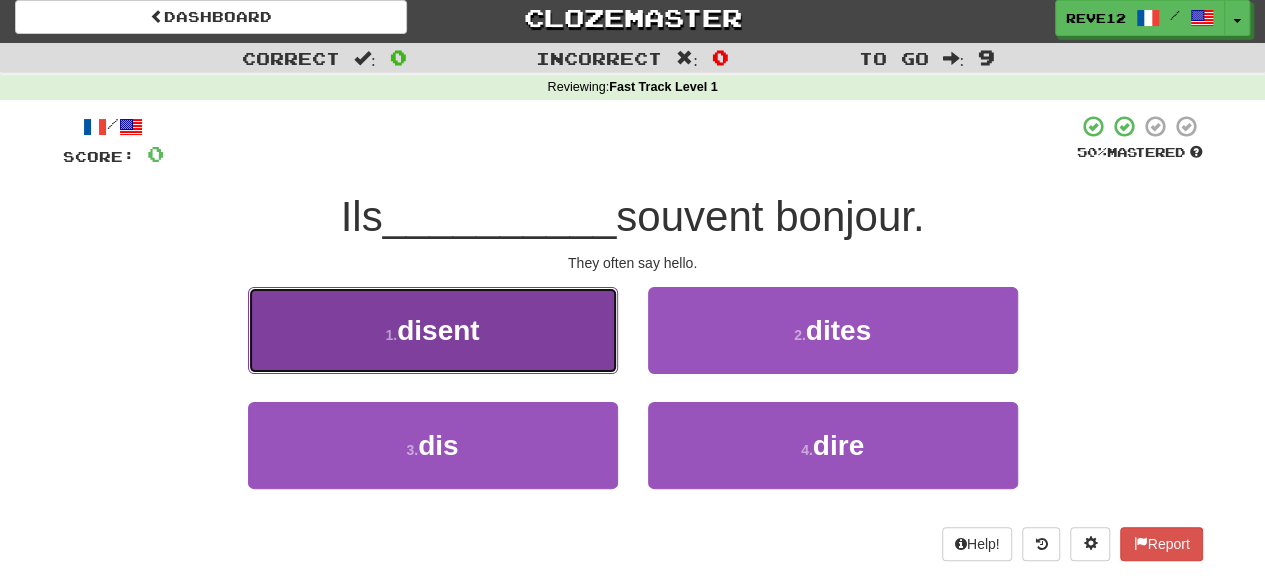 click on "1 .  disent" at bounding box center (433, 330) 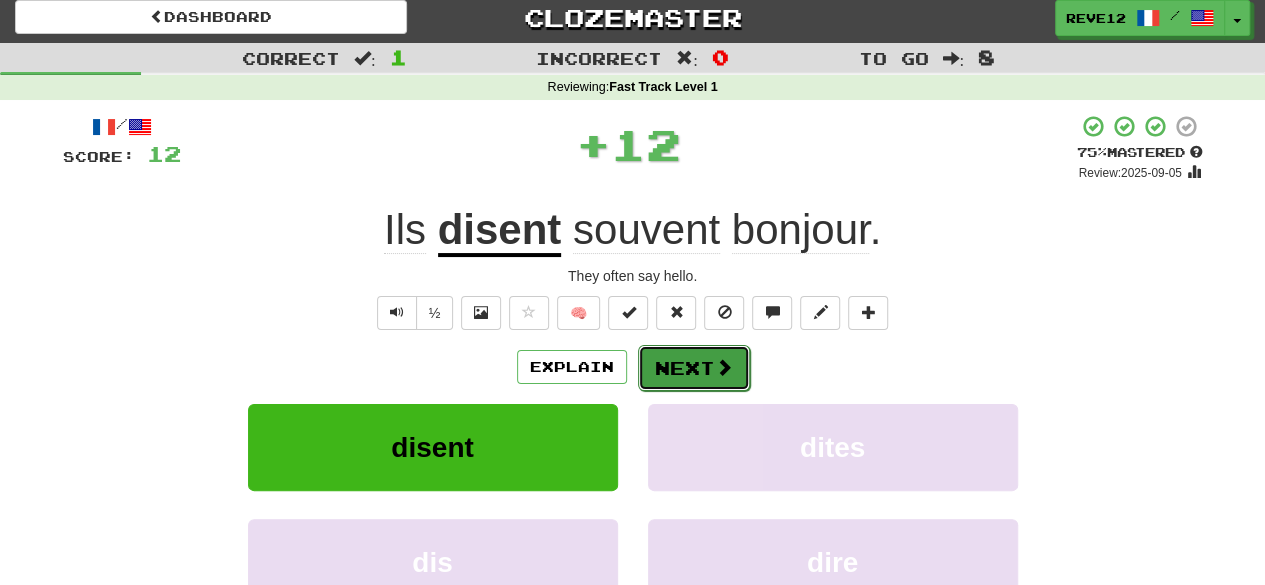 click on "Next" at bounding box center [694, 368] 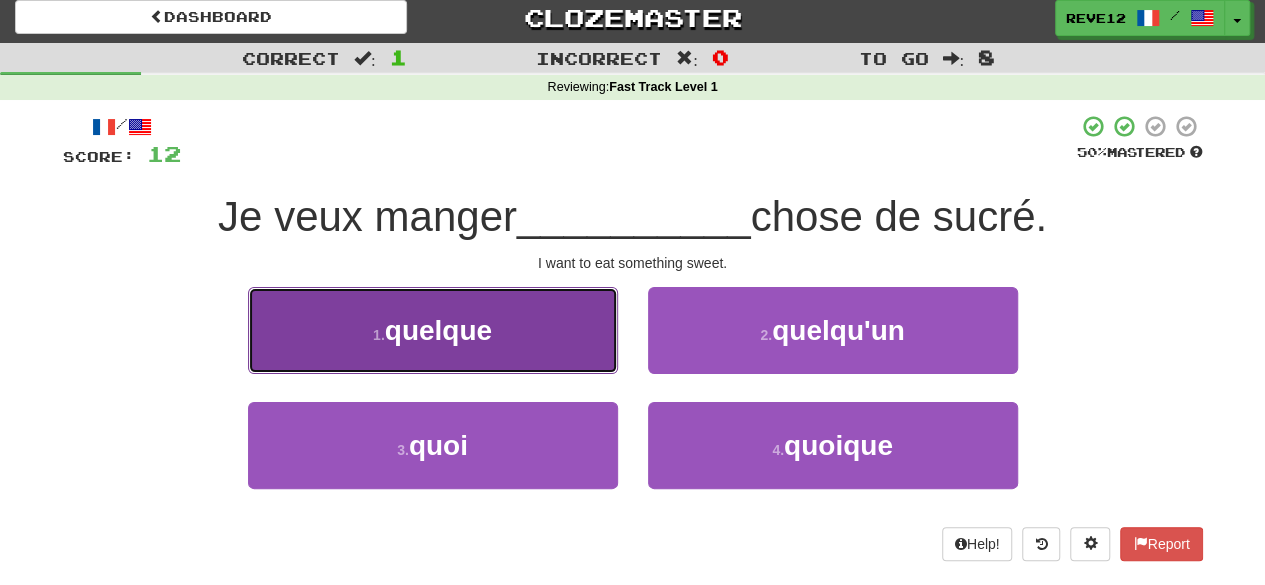 click on "1 .  quelque" at bounding box center [433, 330] 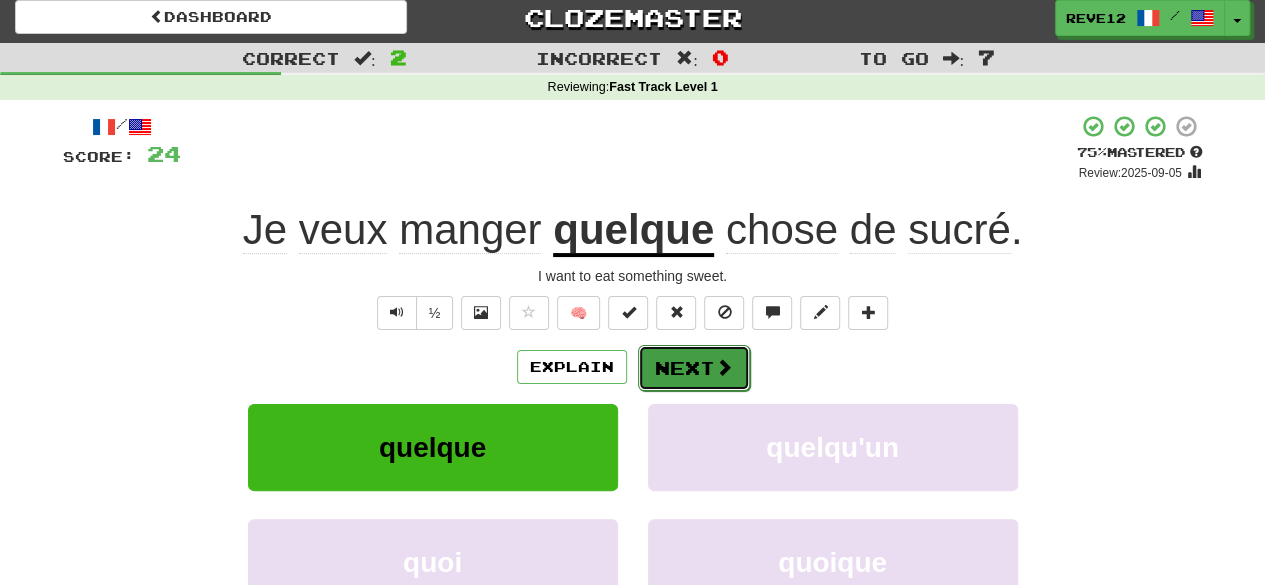 click on "Next" at bounding box center [694, 368] 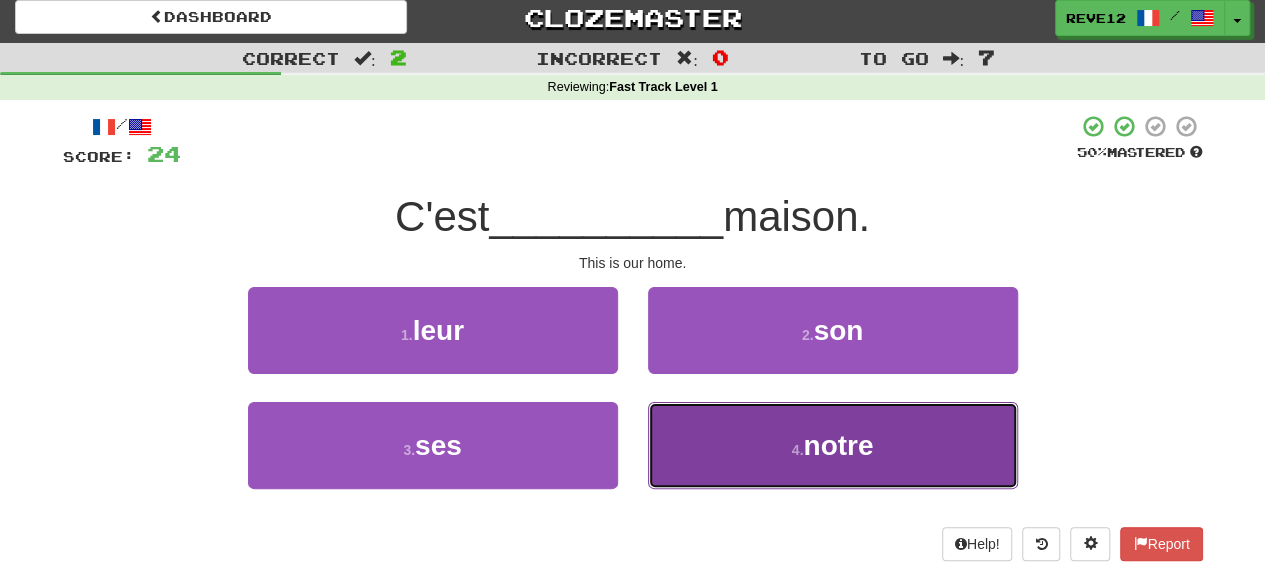 click on "4 .  notre" at bounding box center (833, 445) 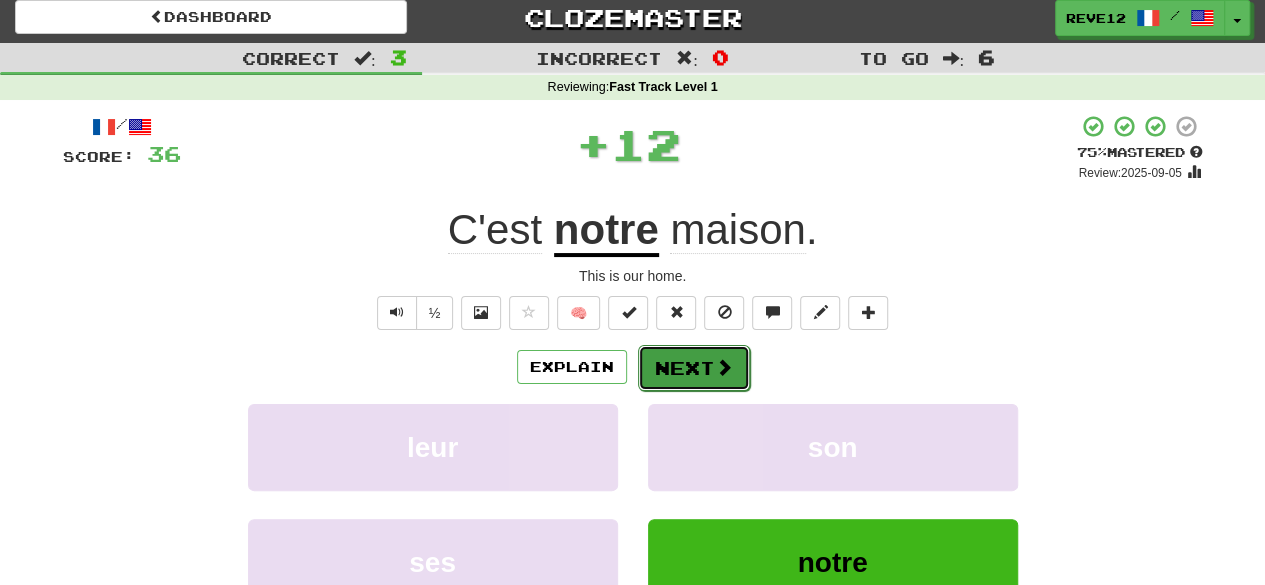 click on "Next" at bounding box center [694, 368] 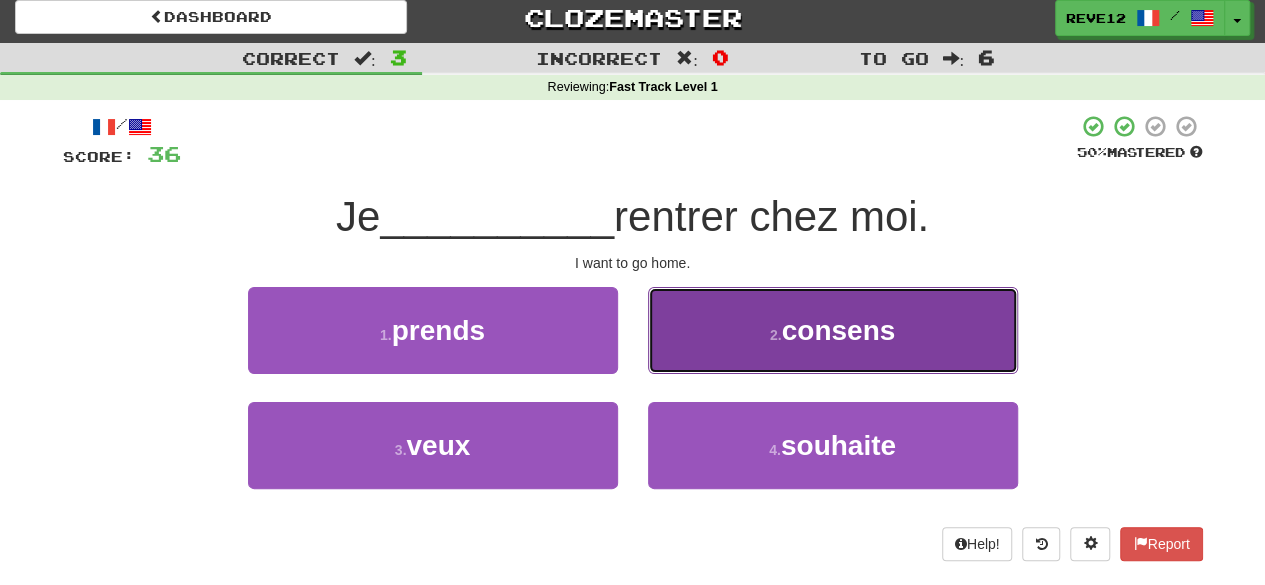 click on "2 .  consens" at bounding box center [833, 330] 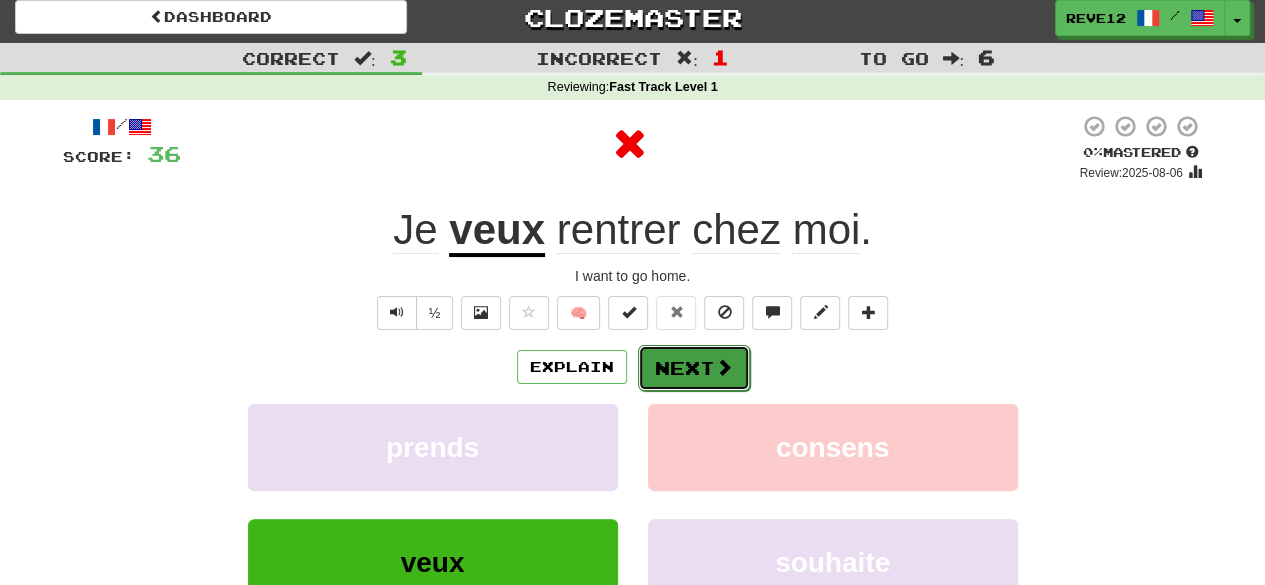 click on "Next" at bounding box center (694, 368) 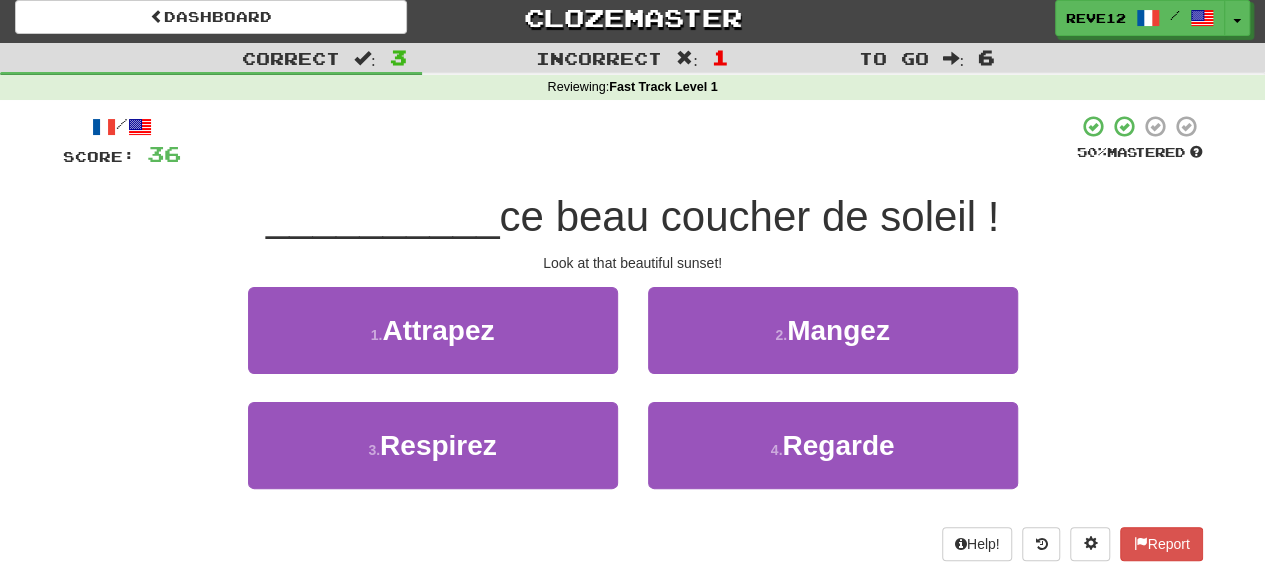 click on "/  Score:   36 50 %  Mastered __________  ce beau coucher de soleil ! Look at that beautiful sunset! 1 .  Attrapez 2 .  Mangez 3 .  Respirez 4 .  Regarde  Help!  Report" at bounding box center (633, 337) 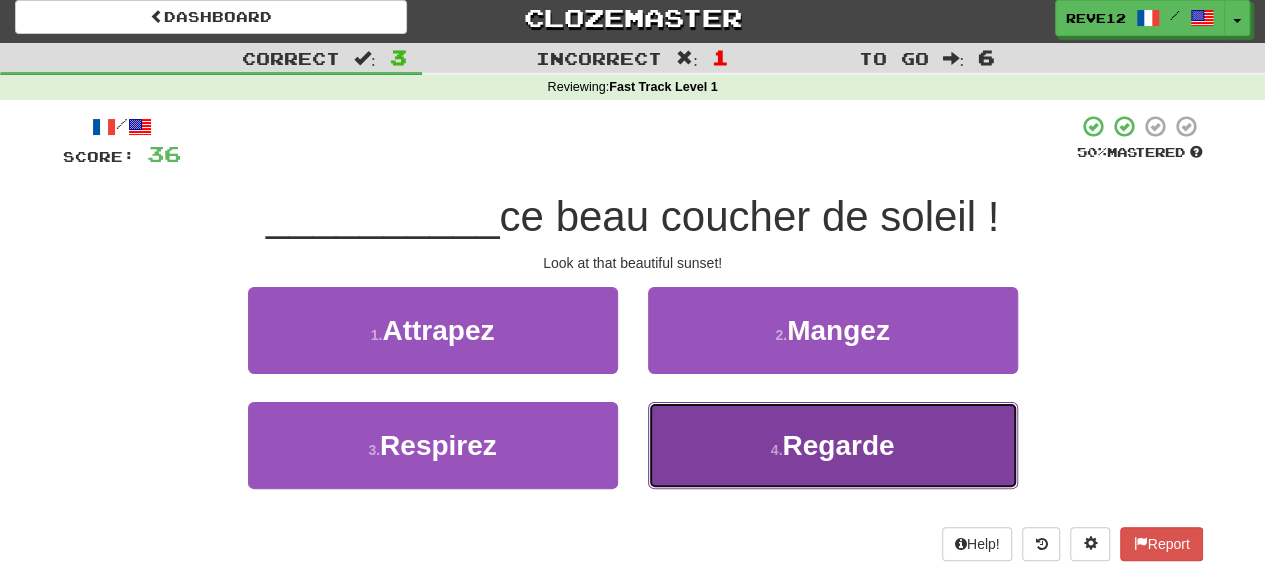 click on "Regarde" at bounding box center (838, 445) 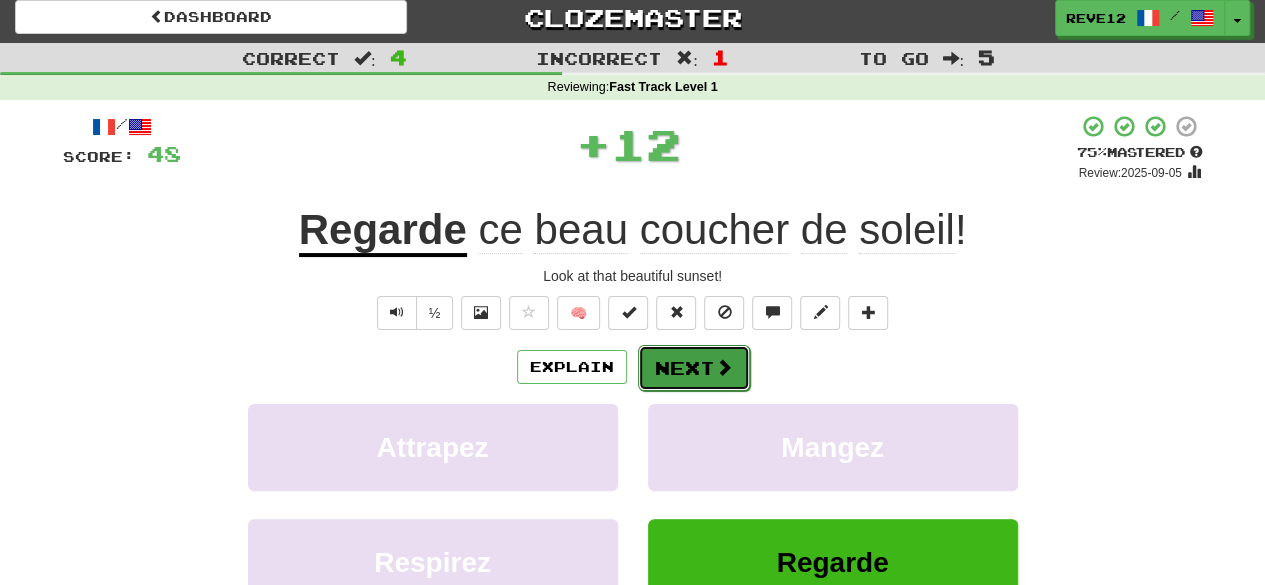 click on "Next" at bounding box center [694, 368] 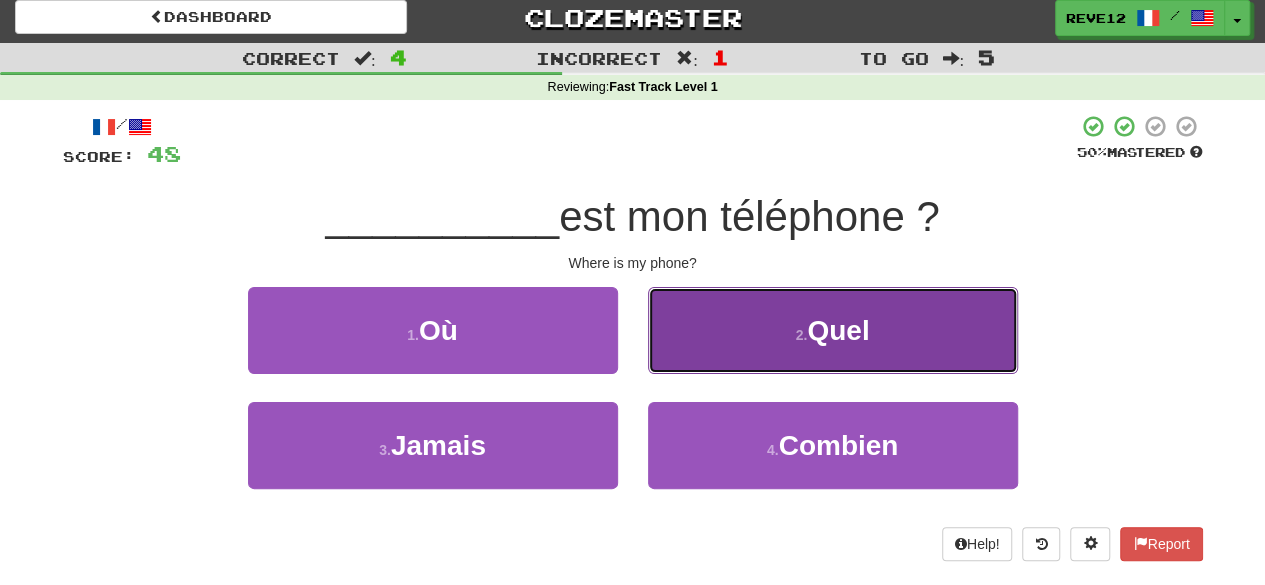 click on "2 .  Quel" at bounding box center [833, 330] 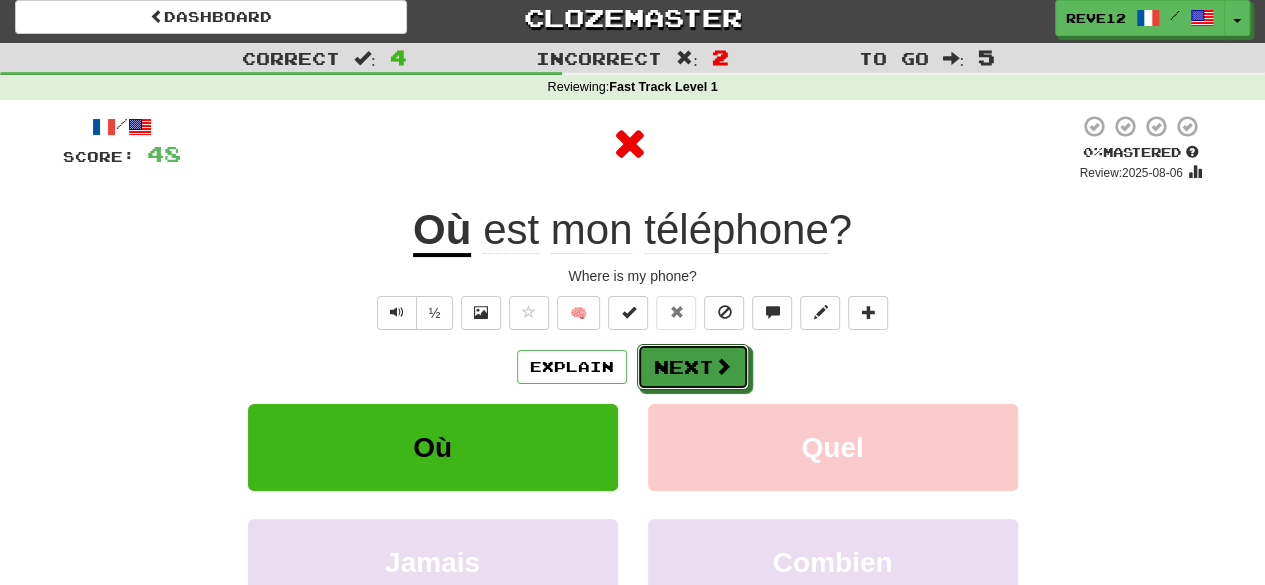 click on "Next" at bounding box center (693, 367) 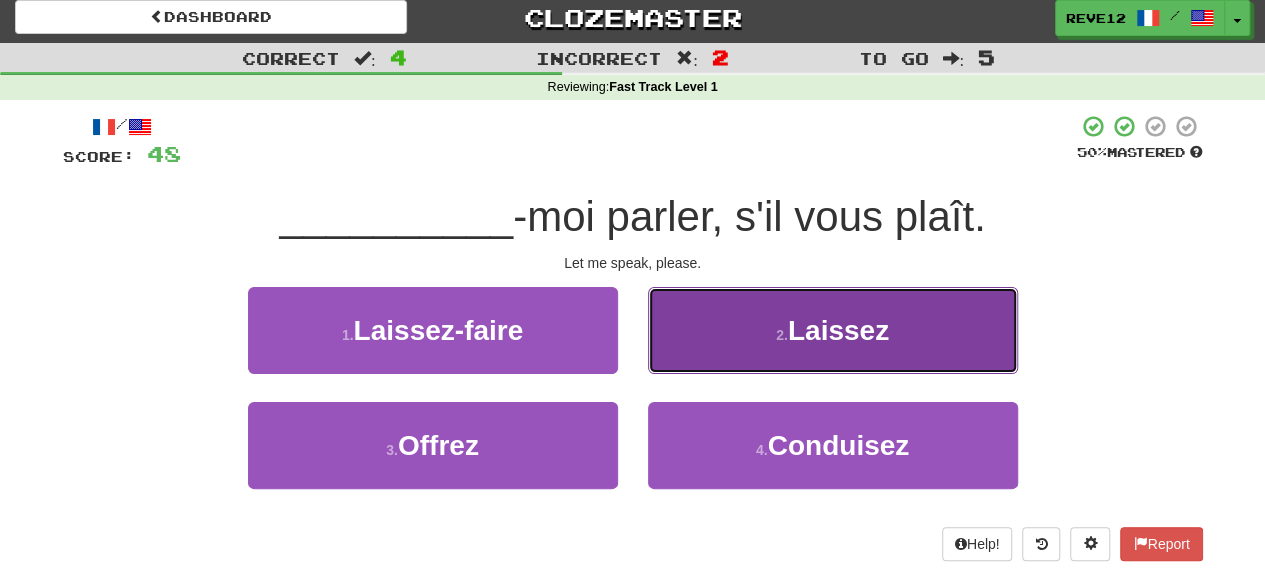 click on "2 .  Laissez" at bounding box center [833, 330] 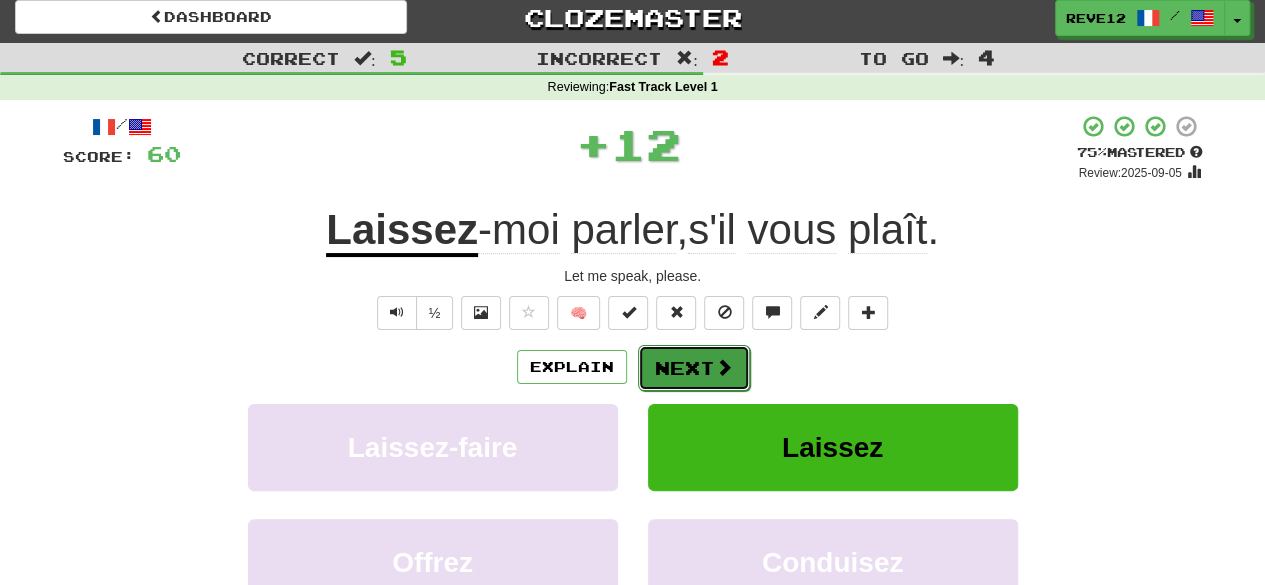 click on "Next" at bounding box center (694, 368) 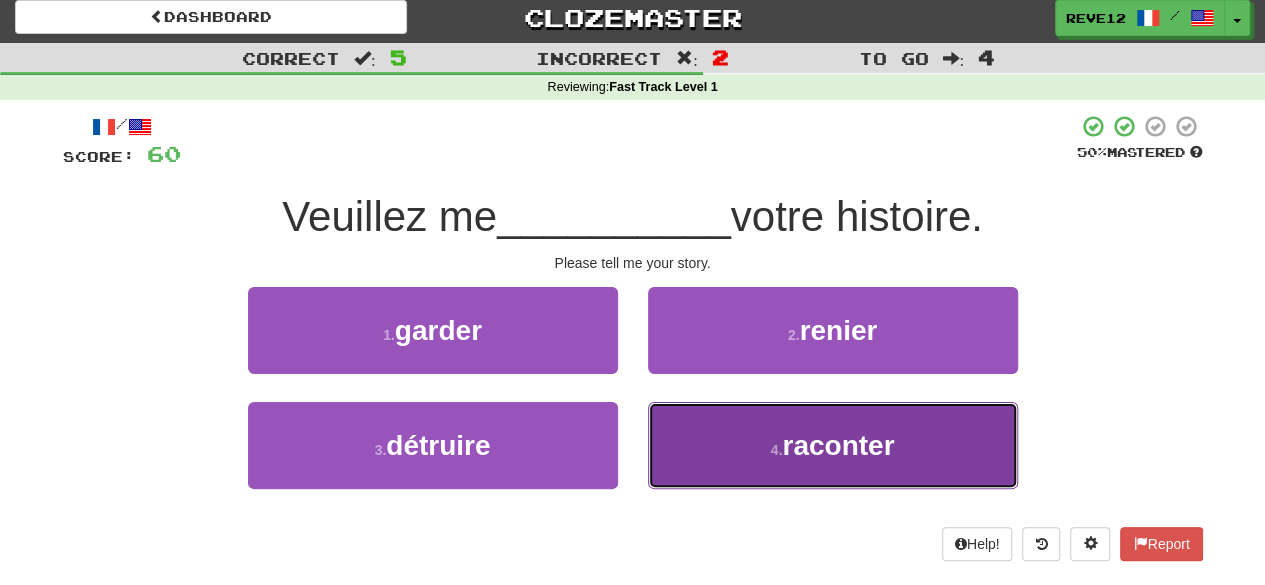 click on "4 .  raconter" at bounding box center (833, 445) 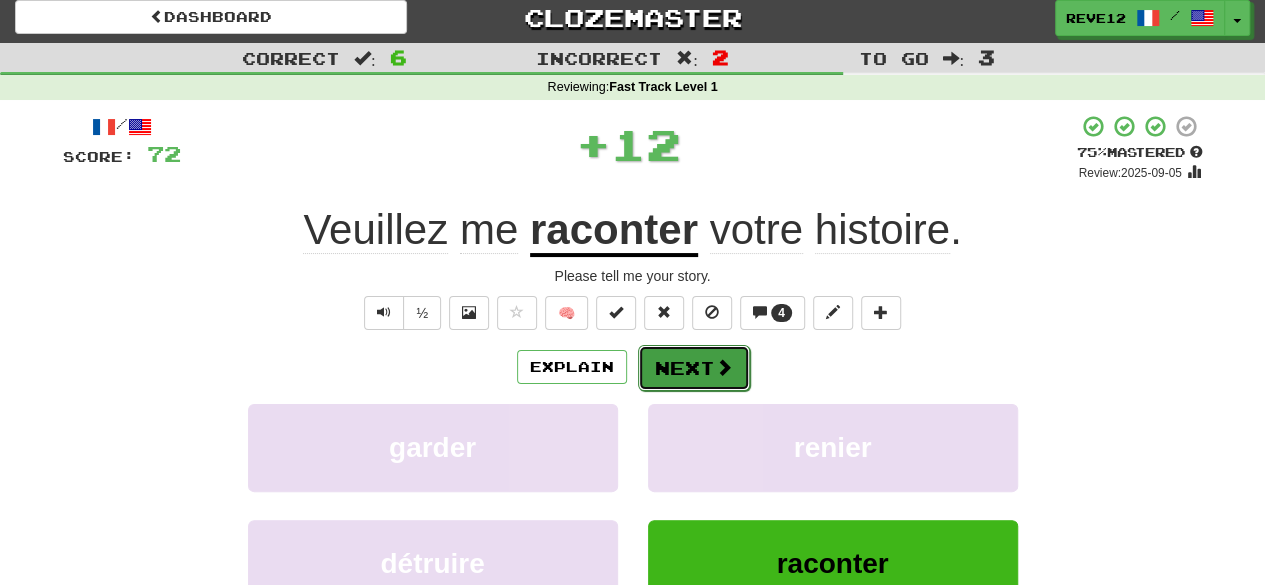 click on "Next" at bounding box center [694, 368] 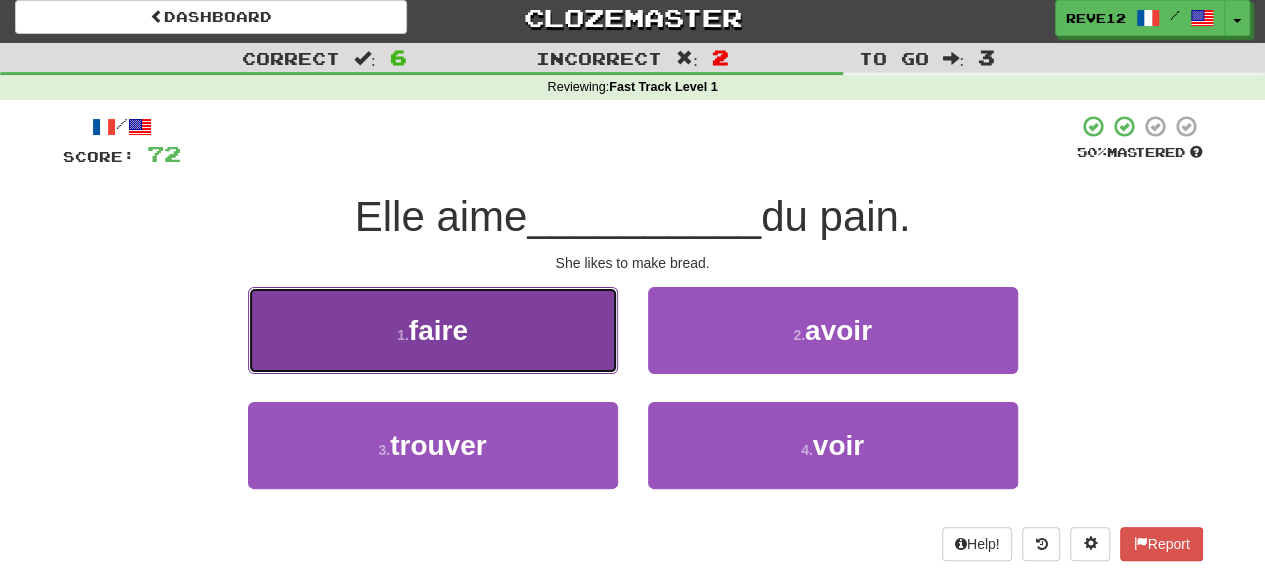 click on "1 .  faire" at bounding box center [433, 330] 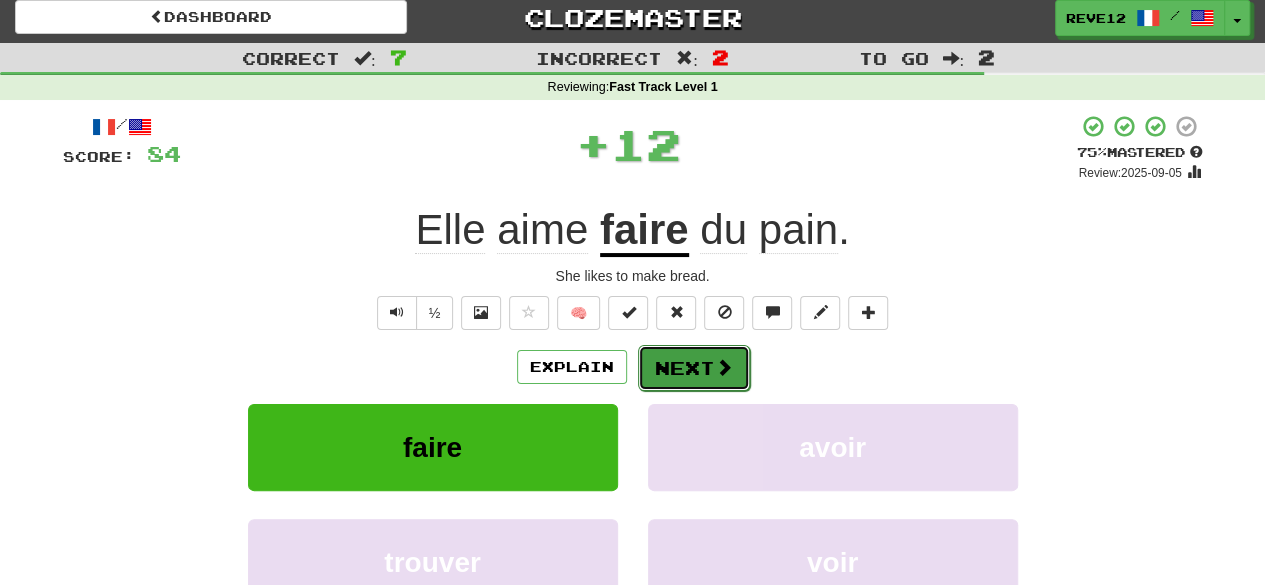 click on "Next" at bounding box center (694, 368) 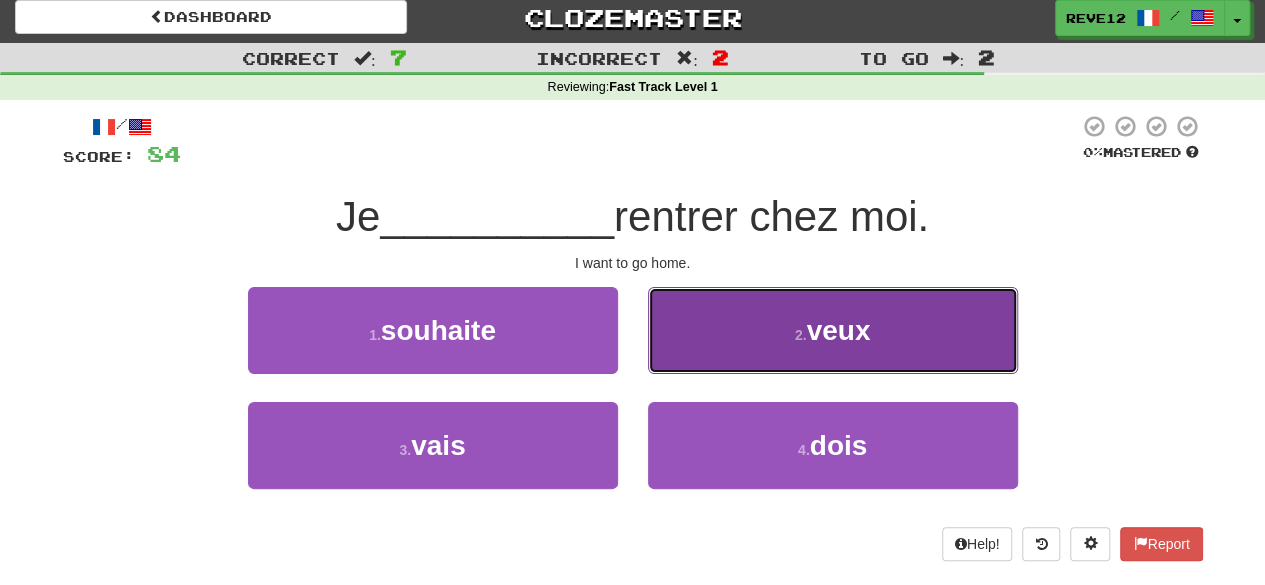 click on "2 .  veux" at bounding box center (833, 330) 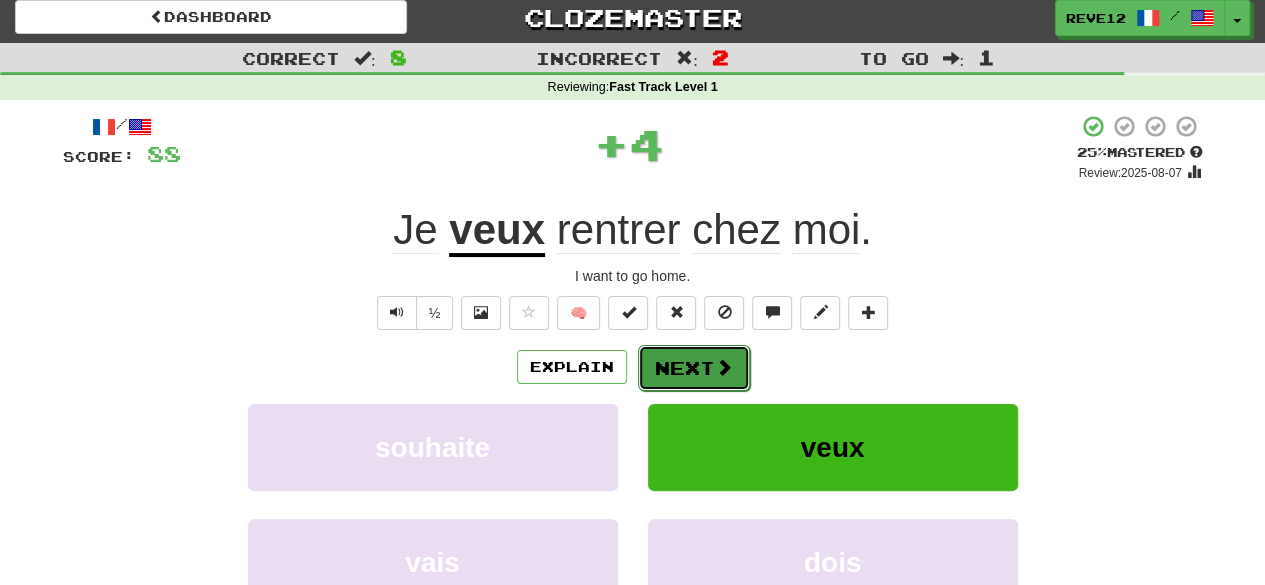 click on "Next" at bounding box center [694, 368] 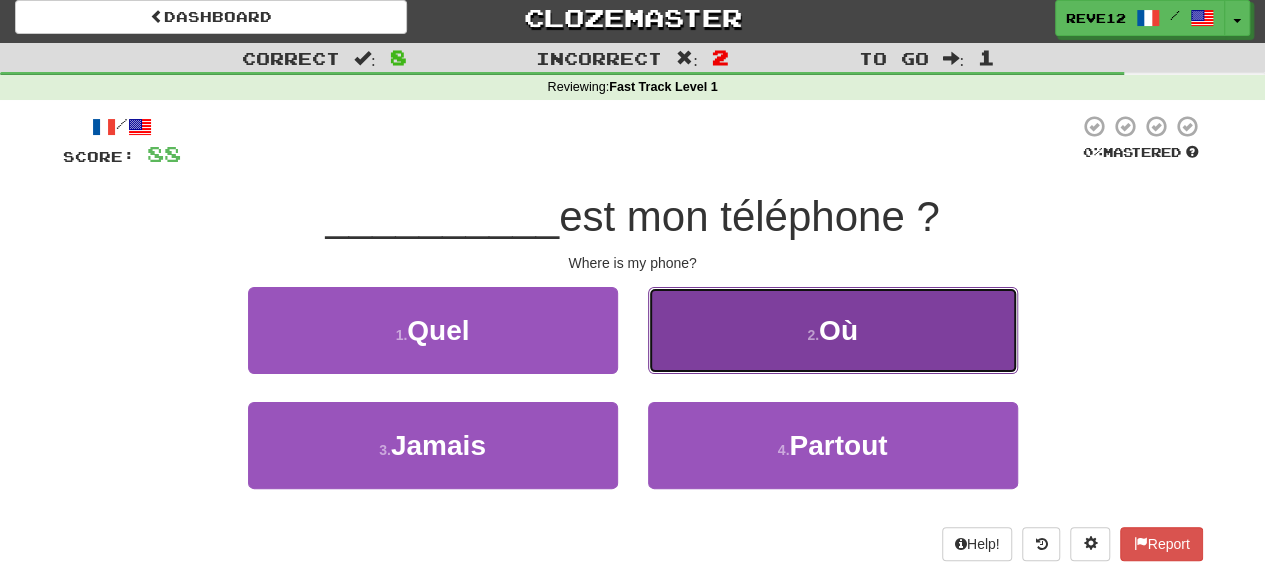 click on "2 .  Où" at bounding box center [833, 330] 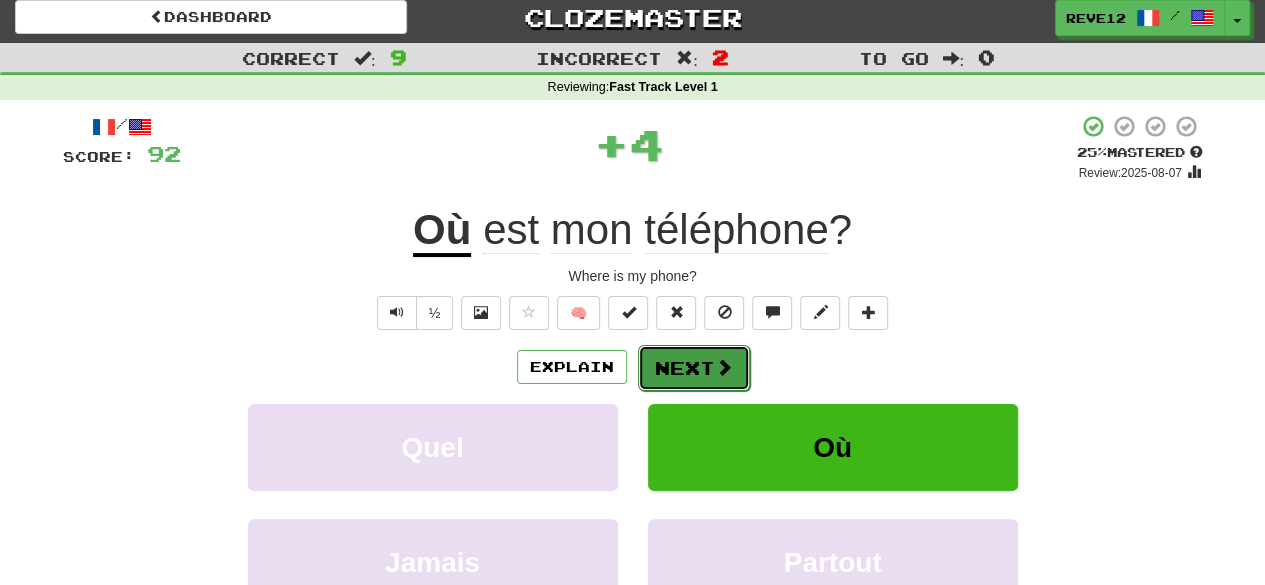 click on "Next" at bounding box center (694, 368) 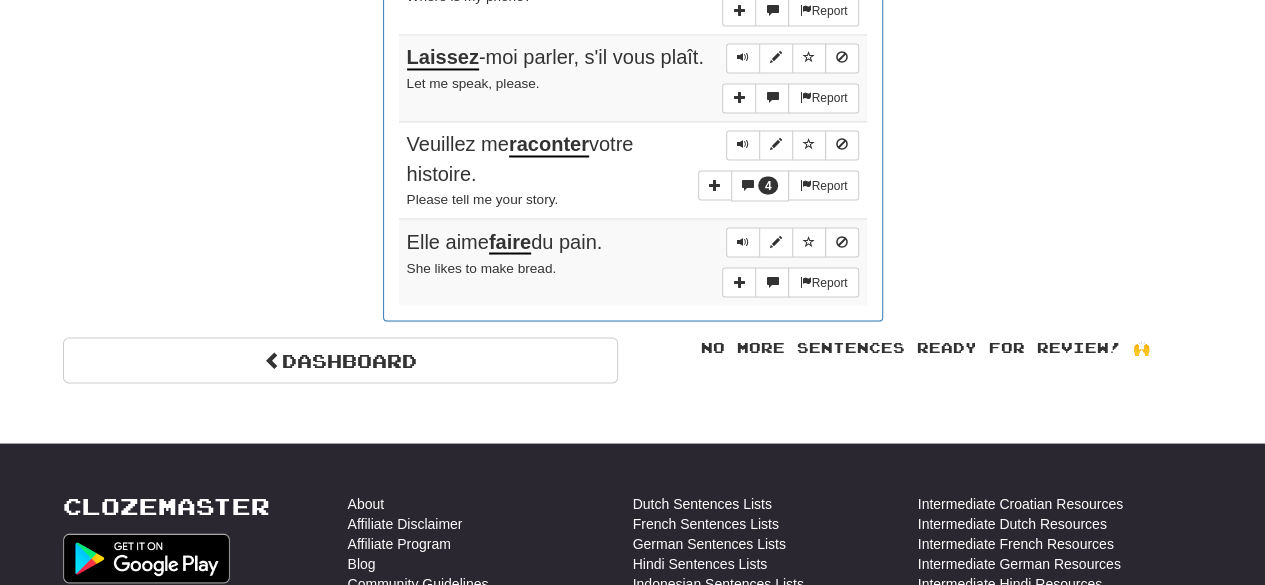 scroll, scrollTop: 1725, scrollLeft: 0, axis: vertical 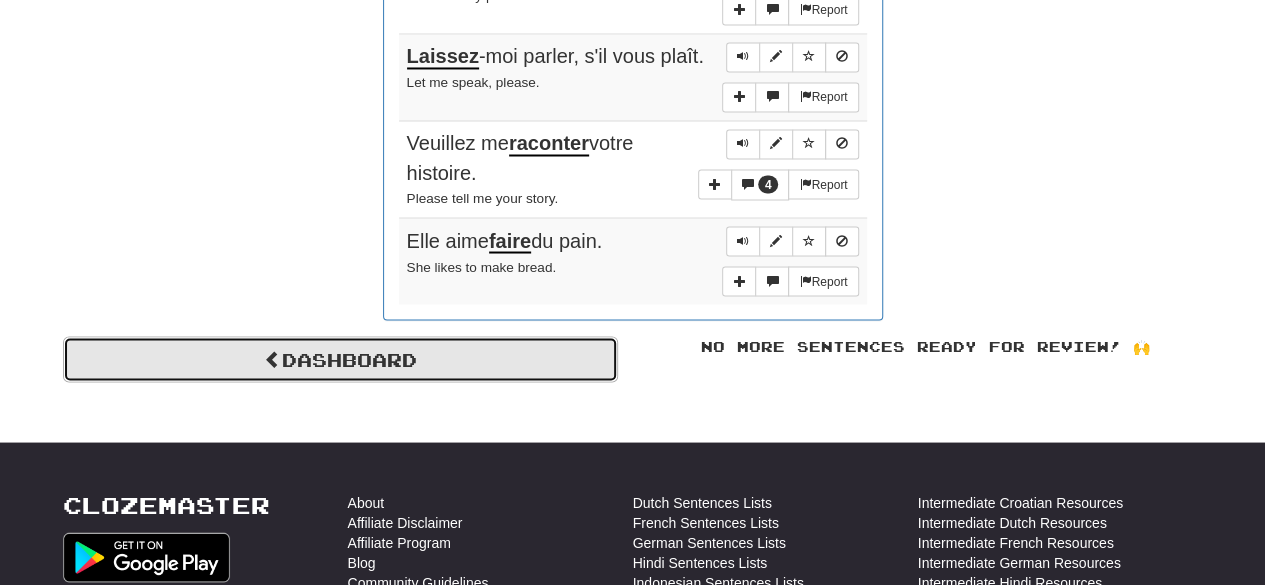 click on "Dashboard" at bounding box center (340, 359) 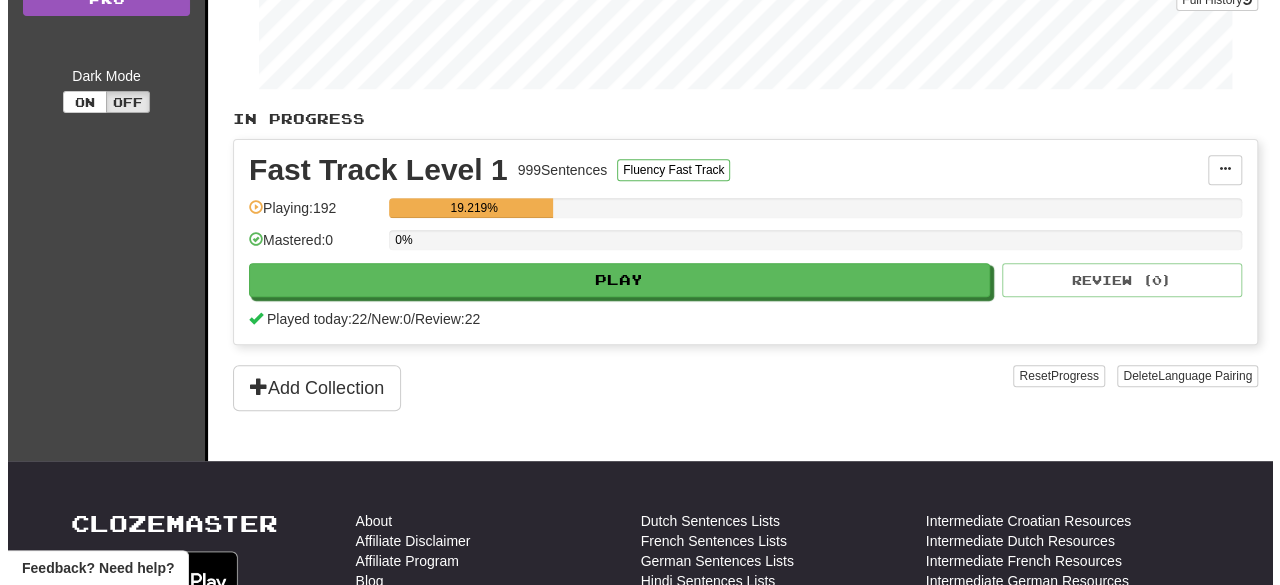 scroll, scrollTop: 342, scrollLeft: 0, axis: vertical 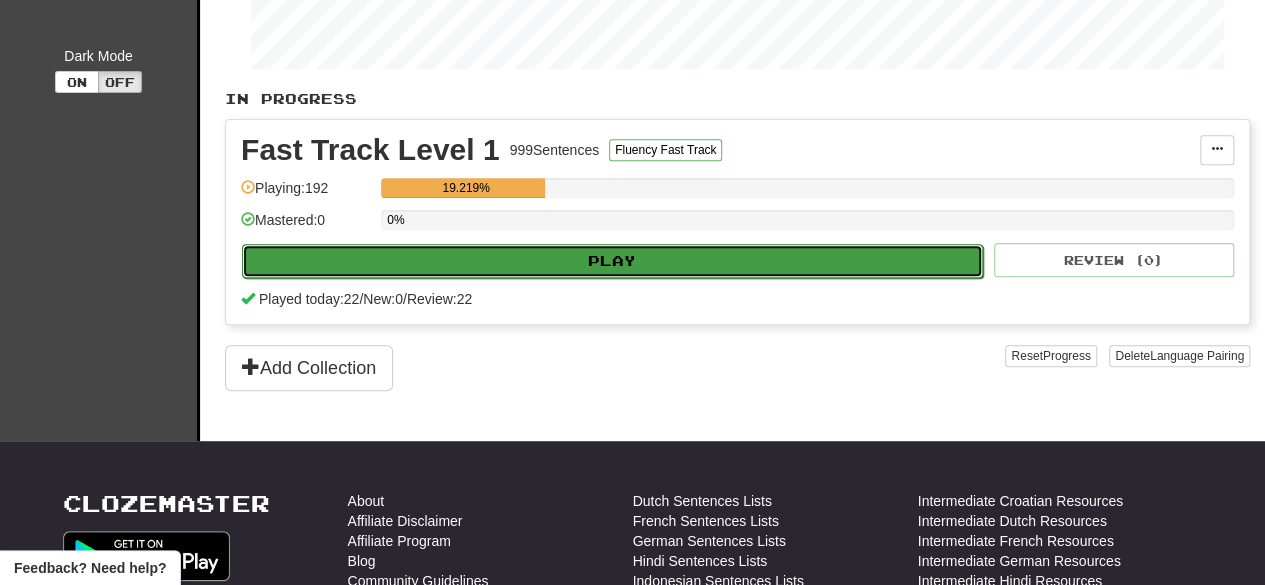 click on "Play" at bounding box center [612, 261] 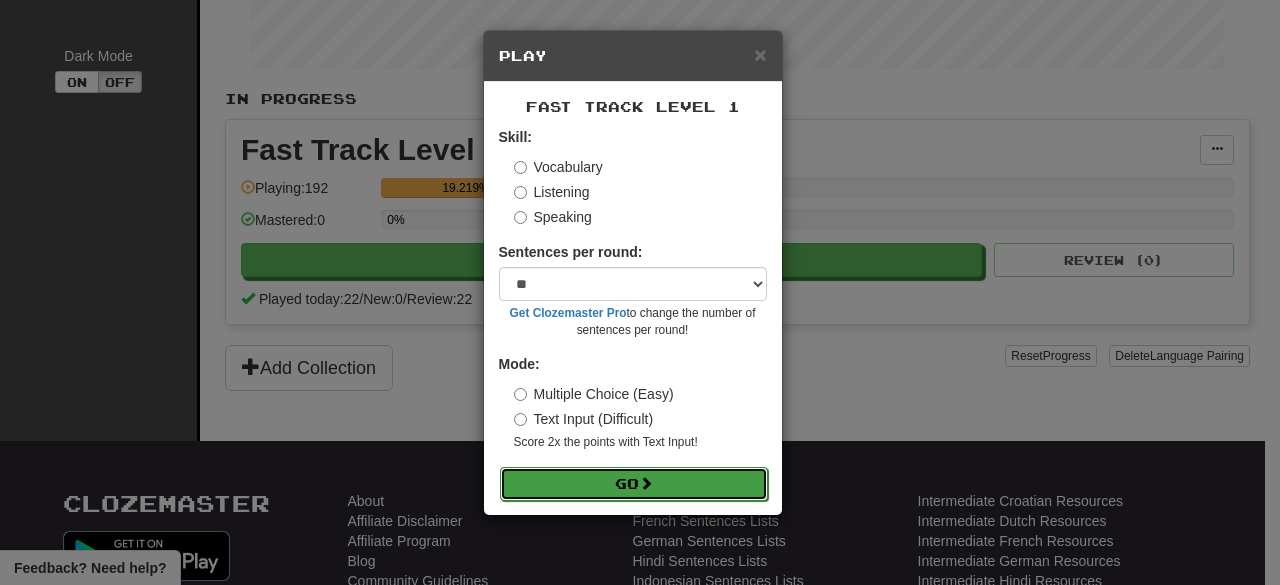 click on "Go" at bounding box center (634, 484) 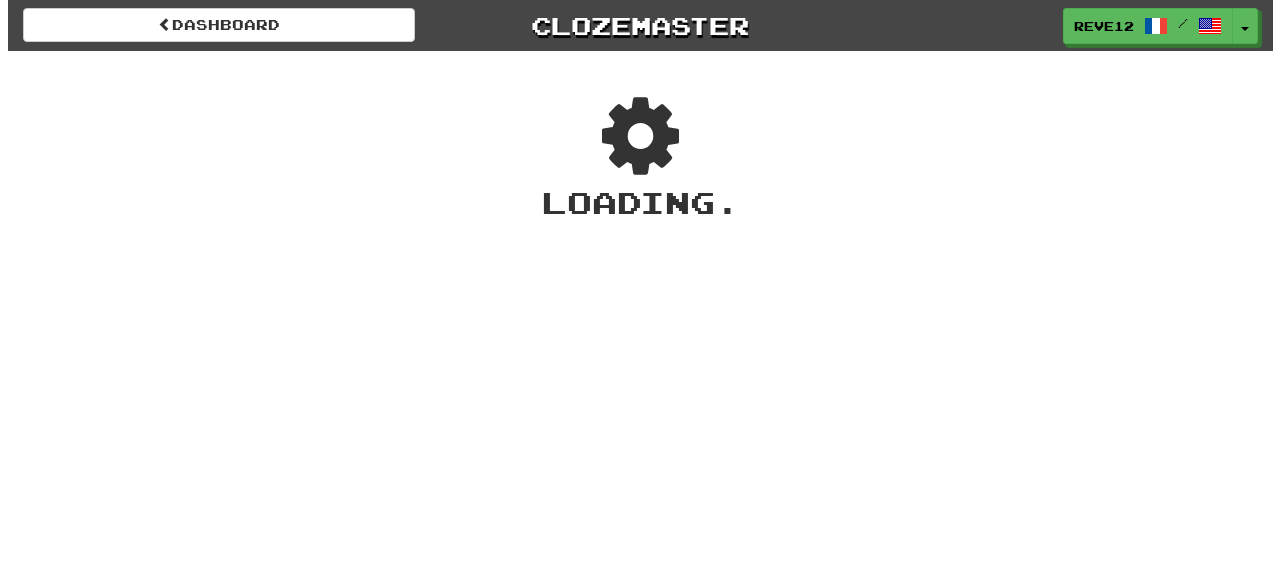 scroll, scrollTop: 0, scrollLeft: 0, axis: both 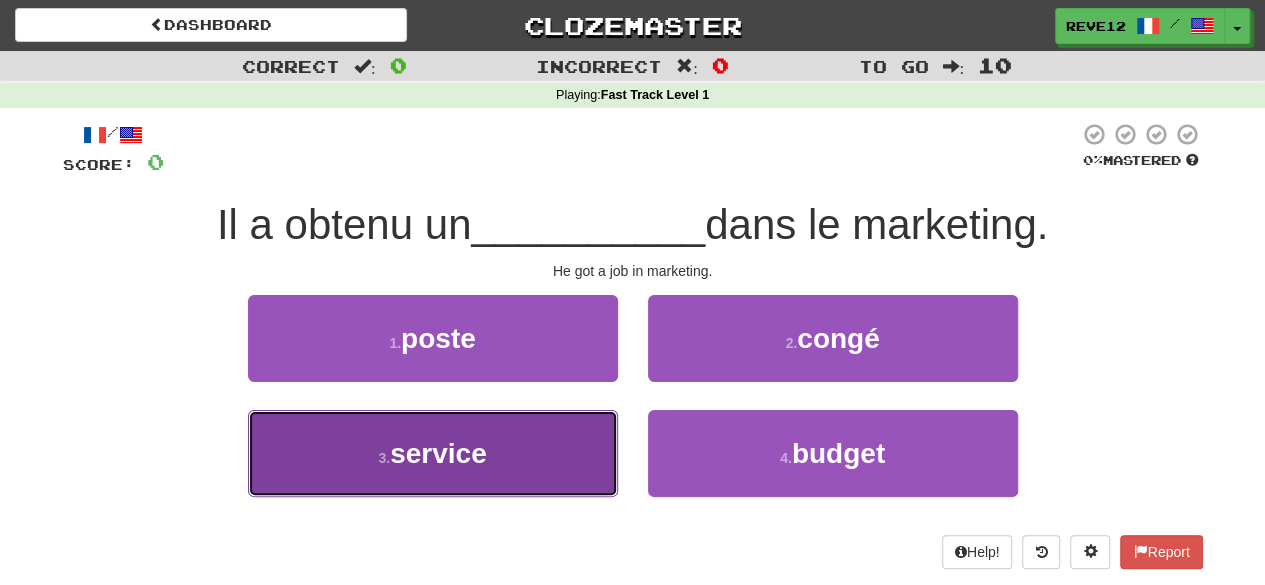click on "3 .  service" at bounding box center [433, 453] 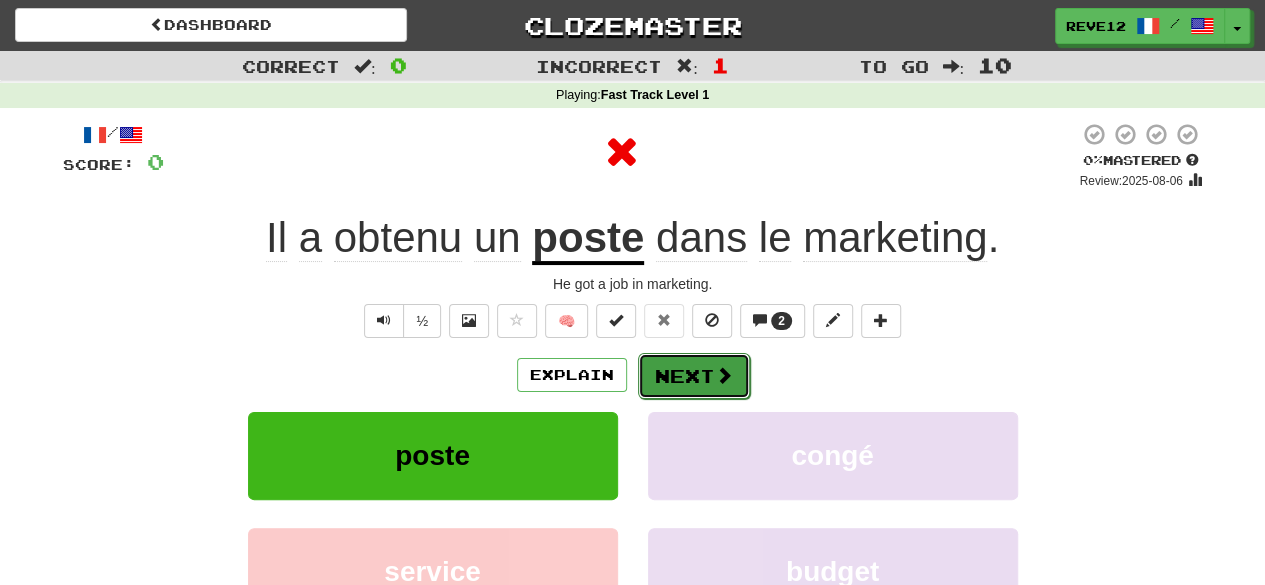 click on "Next" at bounding box center (694, 376) 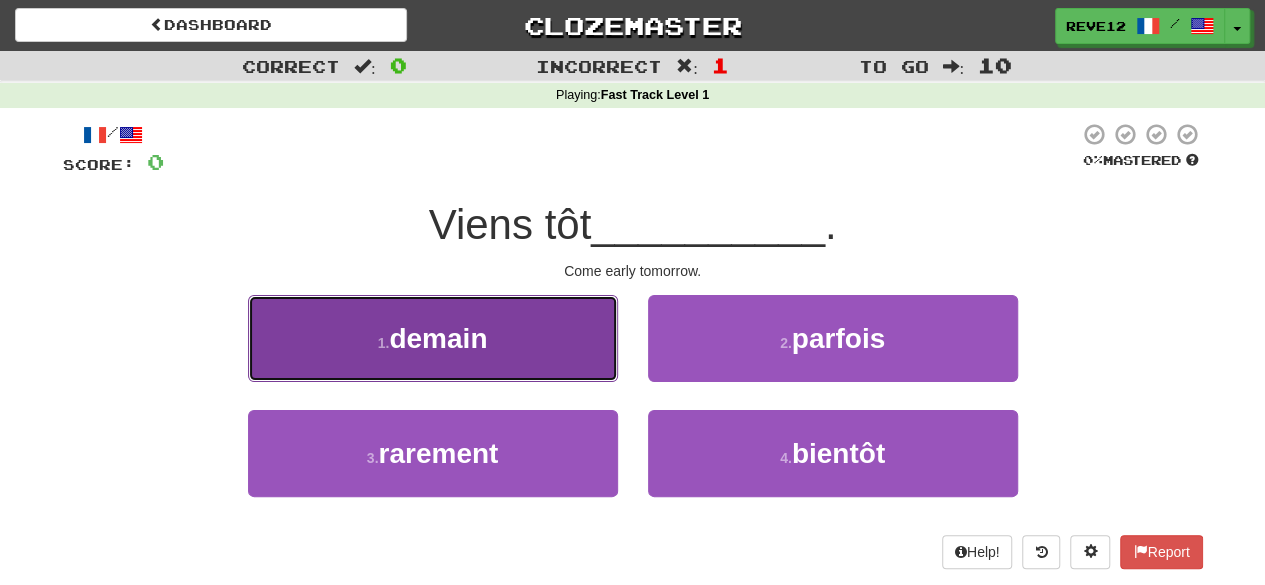 click on "1 .  demain" at bounding box center (433, 338) 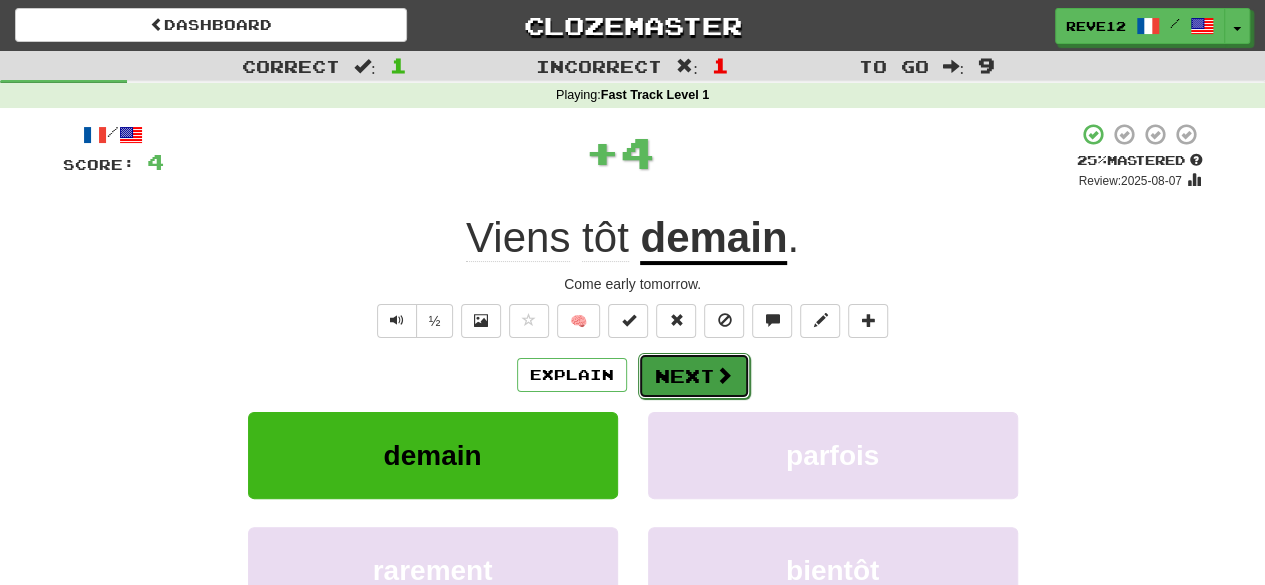 click on "Next" at bounding box center (694, 376) 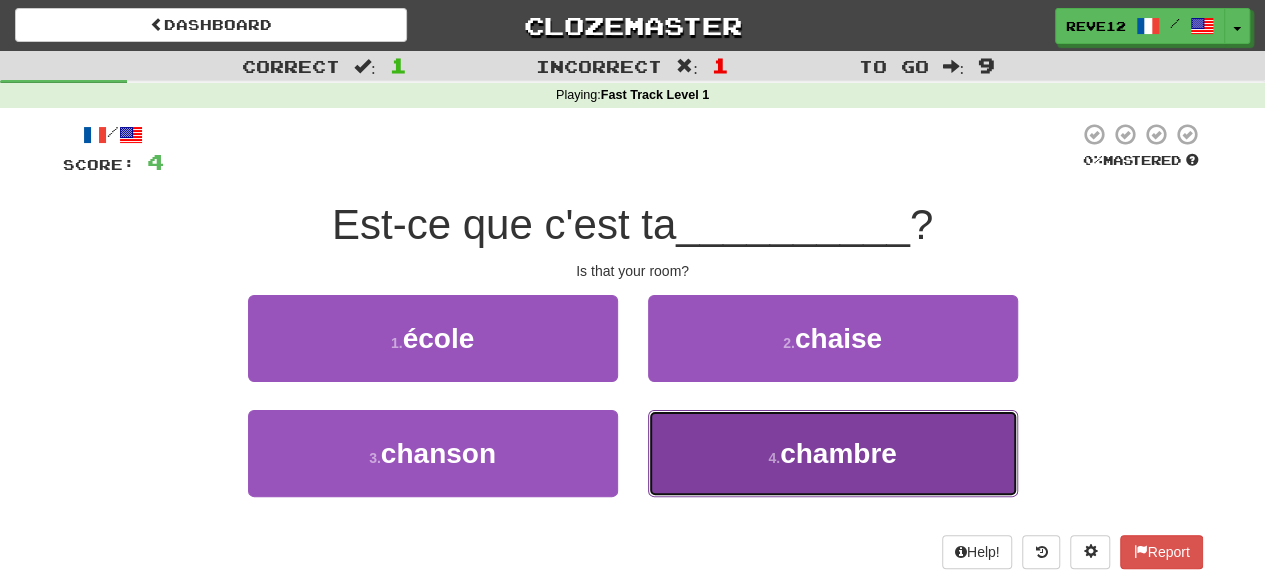 click on "4 .  chambre" at bounding box center (833, 453) 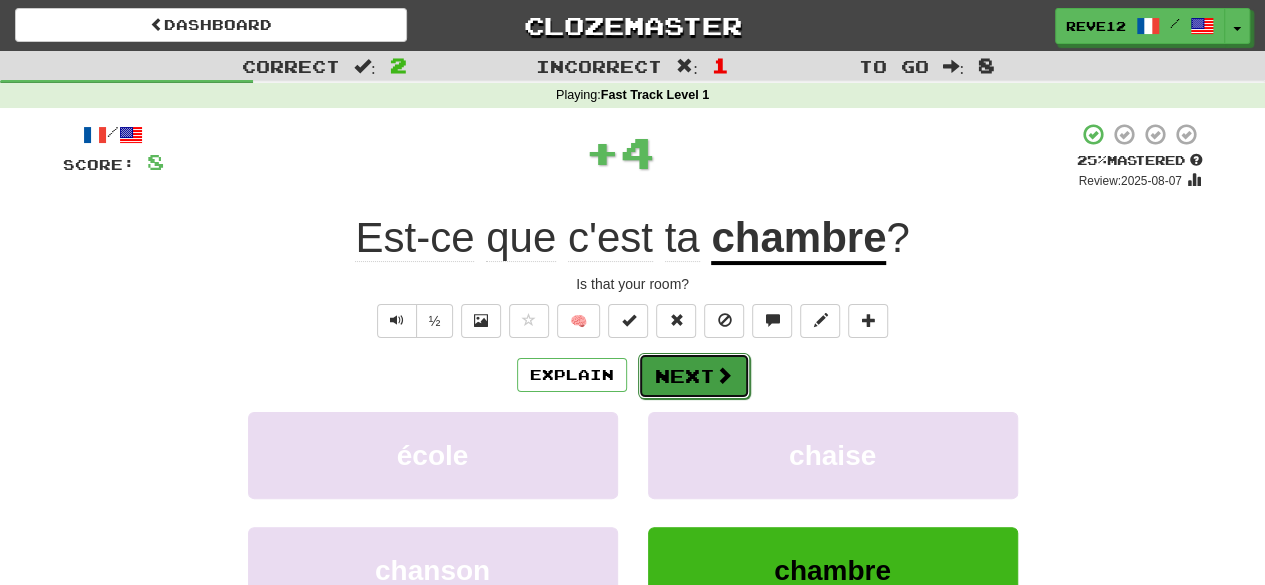 click on "Next" at bounding box center (694, 376) 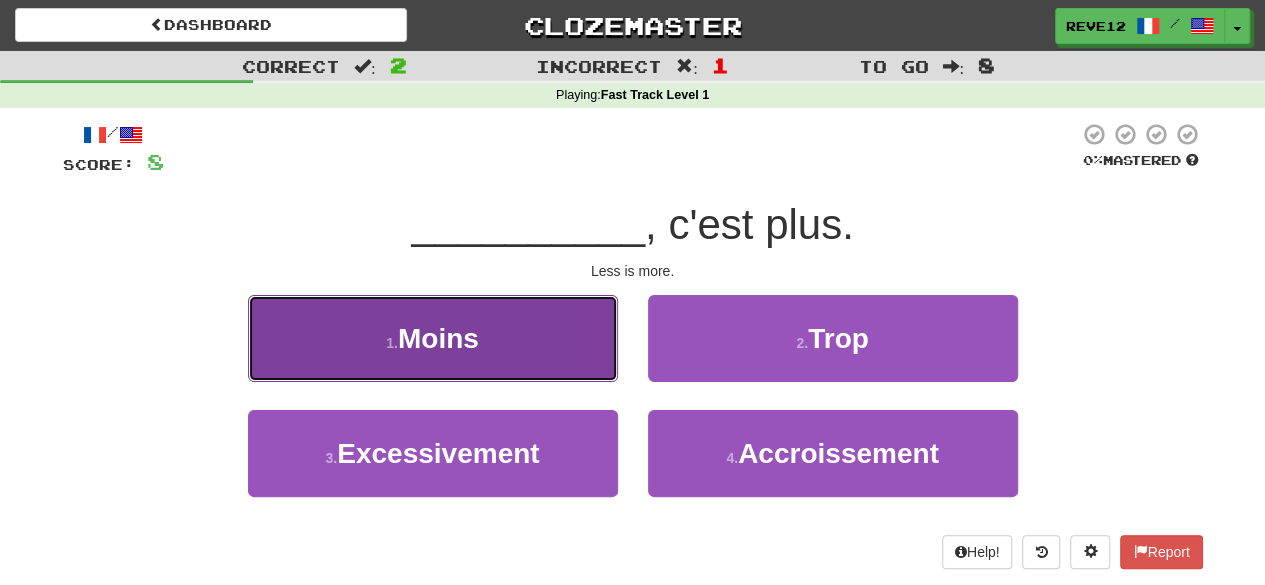 click on "1 .  Moins" at bounding box center [433, 338] 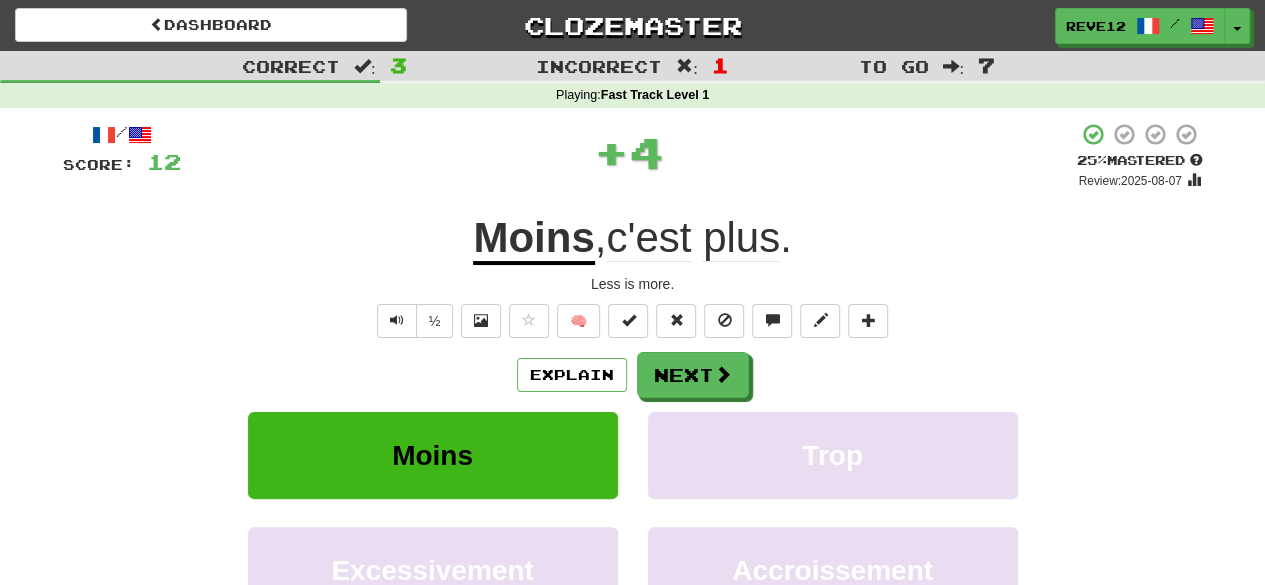 click on "/  Score:   12 + 4 25 %  Mastered Review:  [DATE] Moins ,  c'est   plus . Less is more. ½ 🧠 Explain Next Moins Trop Excessivement Accroissement Learn more: Moins Trop Excessivement Accroissement  Help!  Report" at bounding box center [633, 419] 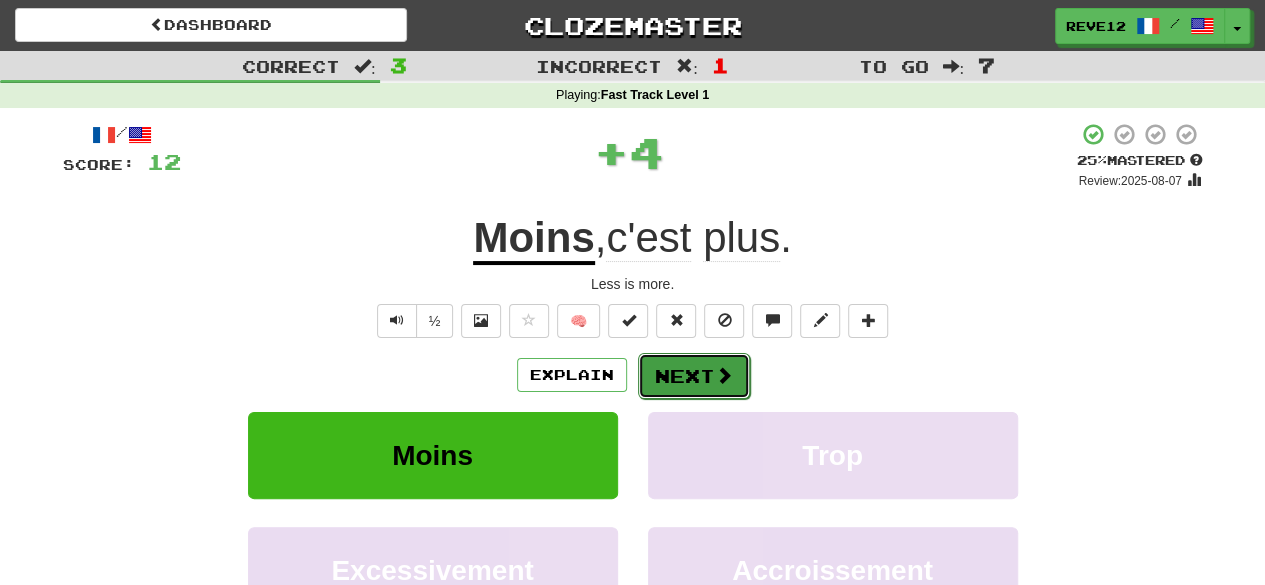 click on "Next" at bounding box center [694, 376] 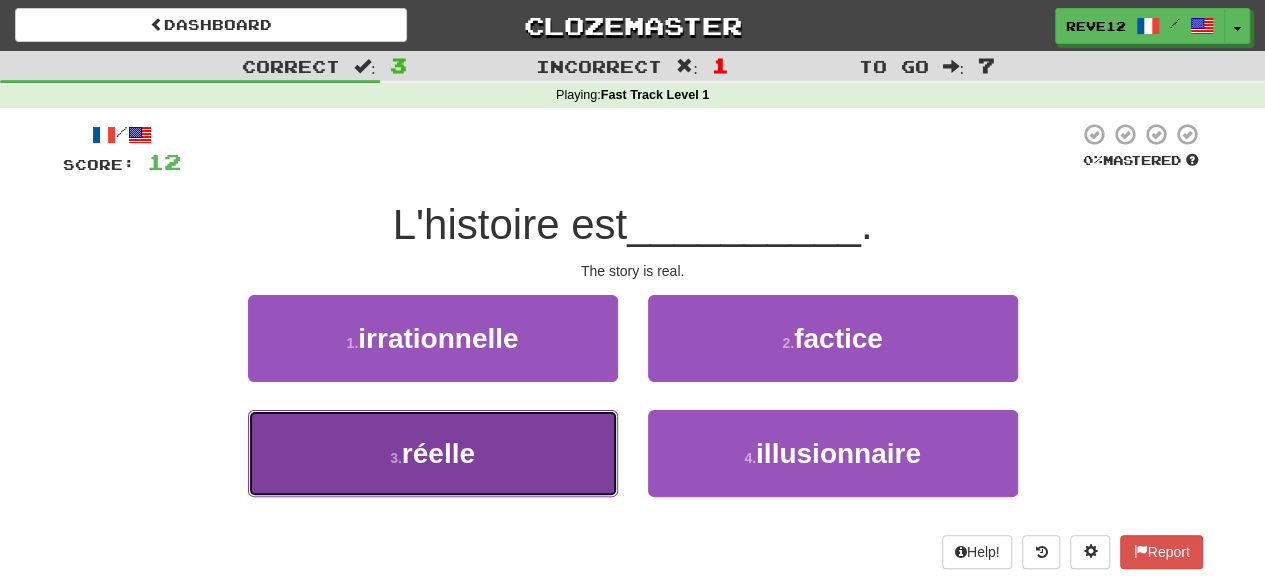 click on "3 .  réelle" at bounding box center (433, 453) 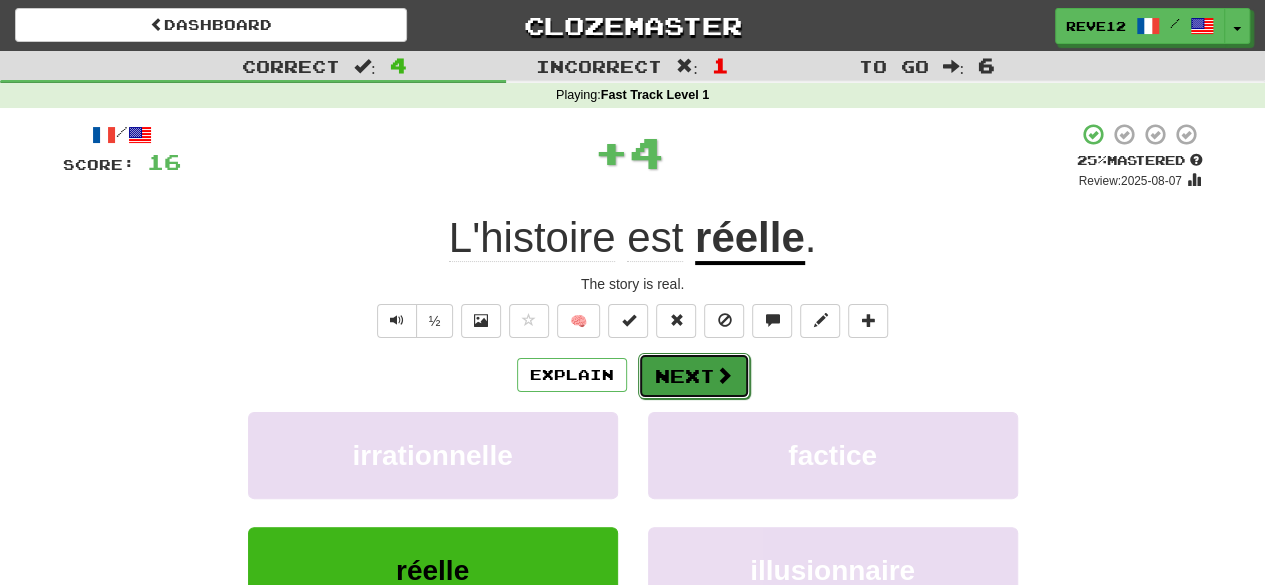 click on "Next" at bounding box center (694, 376) 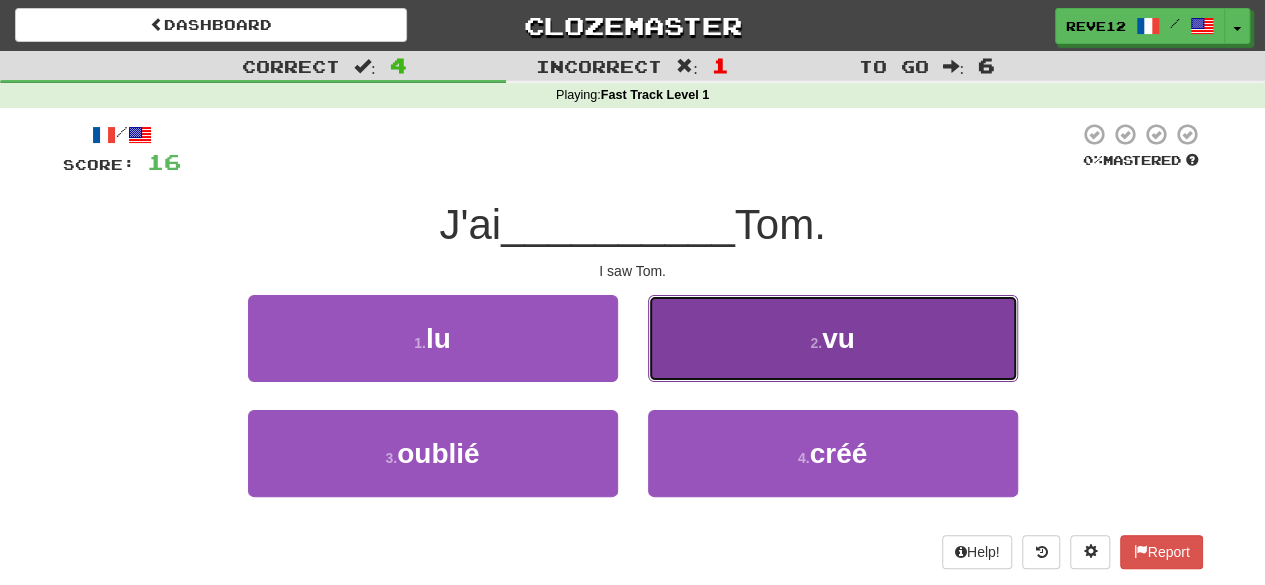 click on "2 .  vu" at bounding box center [833, 338] 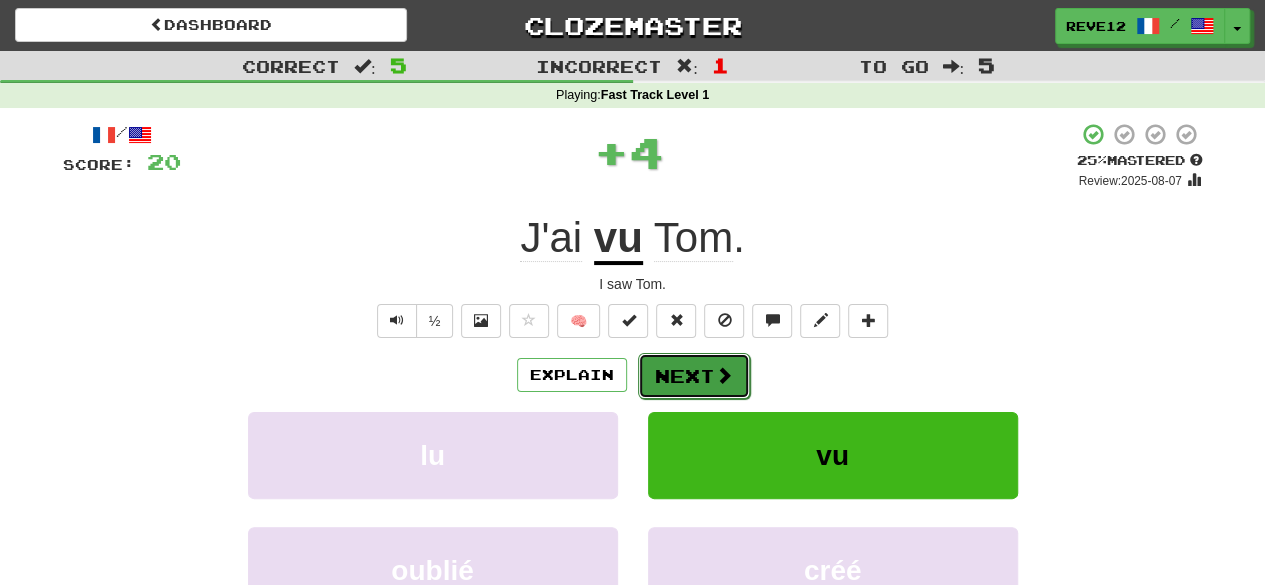 click on "Next" at bounding box center [694, 376] 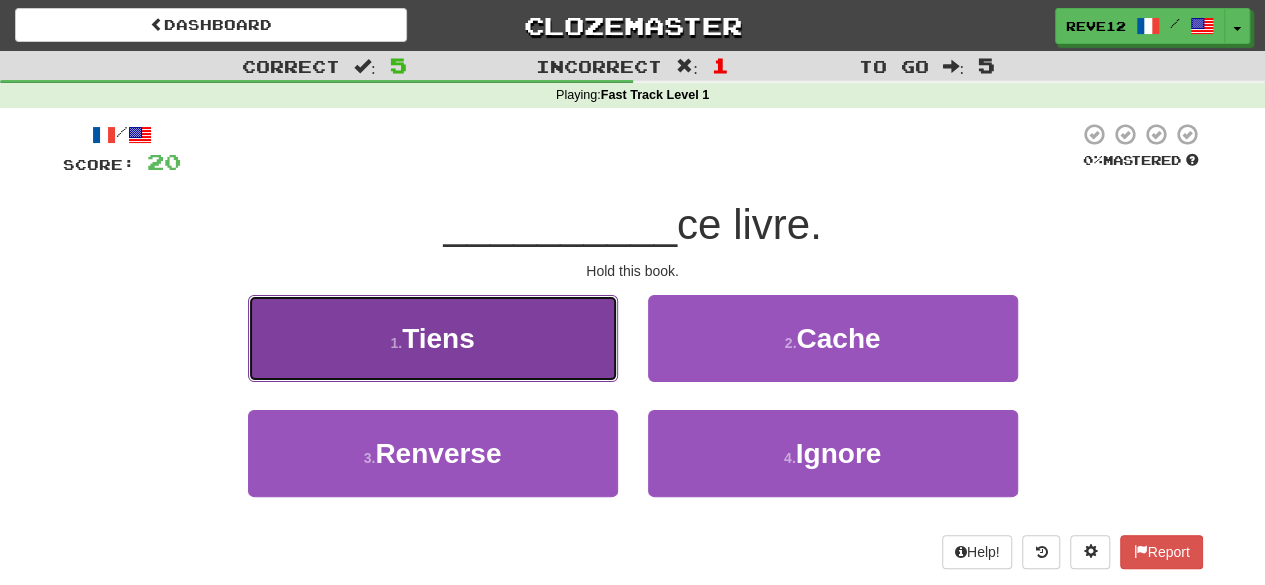 click on "1 .  Tiens" at bounding box center (433, 338) 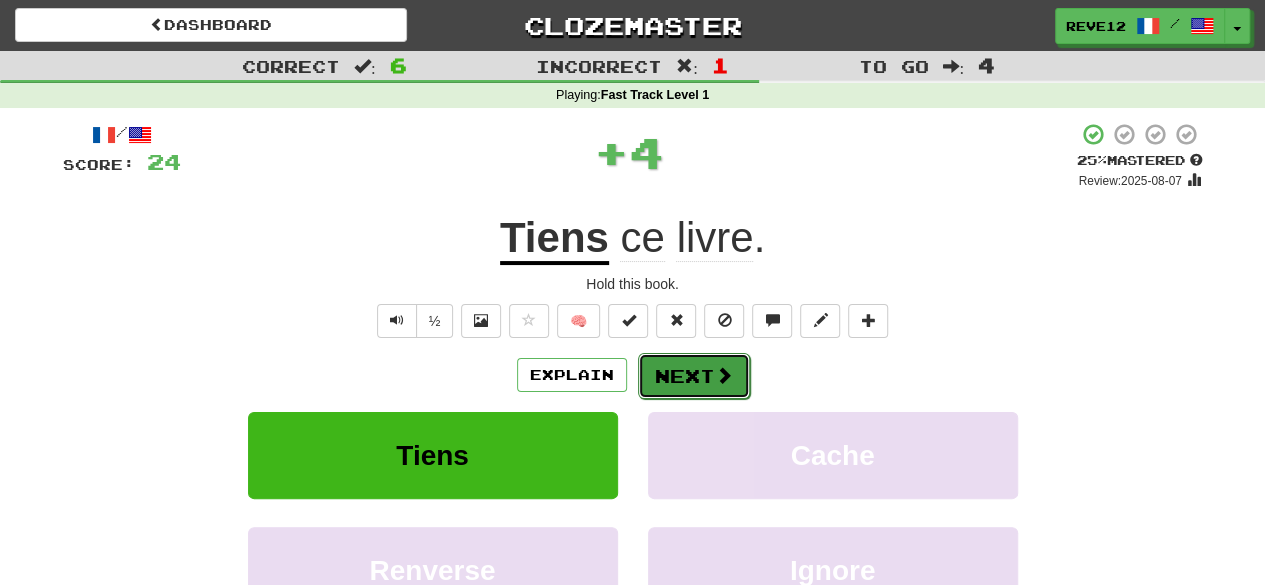 click on "Next" at bounding box center [694, 376] 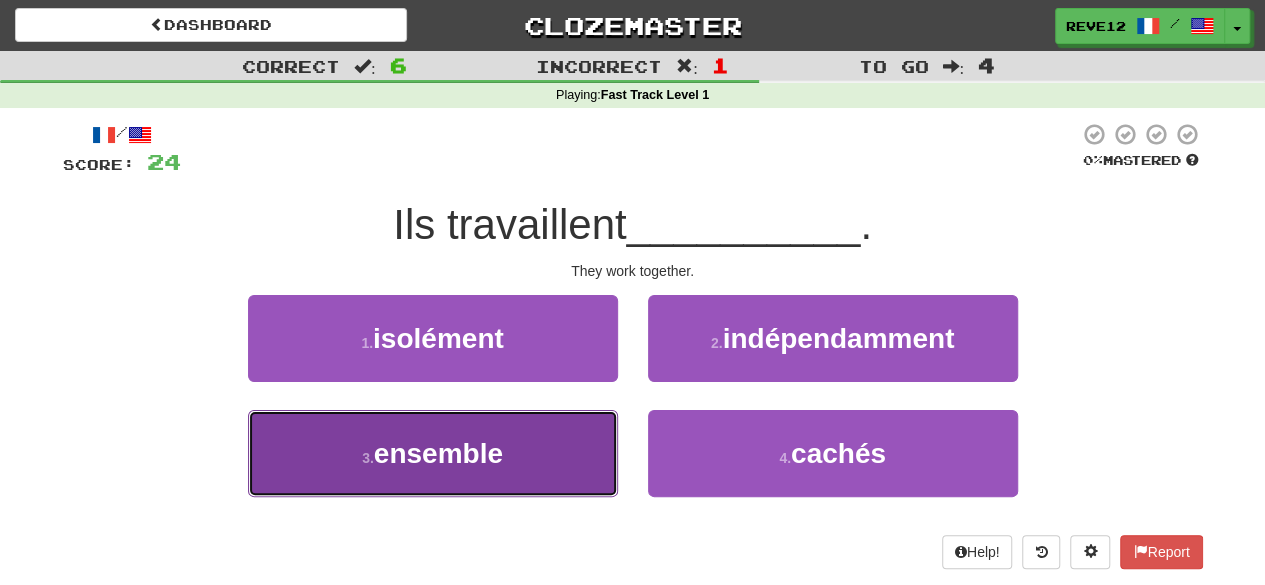 click on "3 .  ensemble" at bounding box center [433, 453] 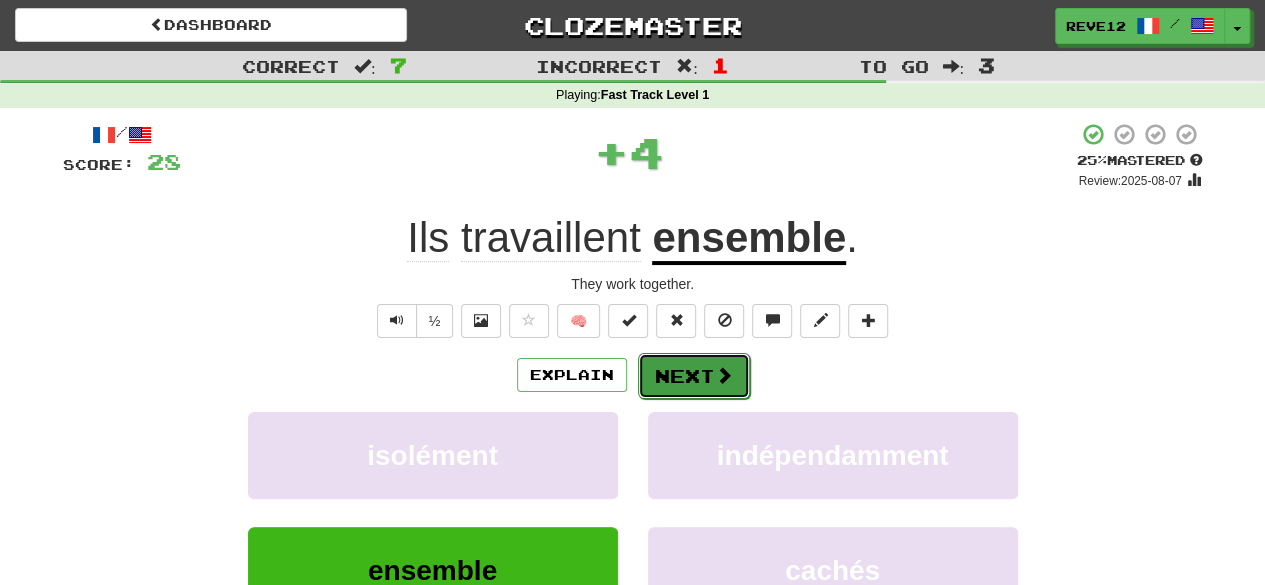 click on "Next" at bounding box center [694, 376] 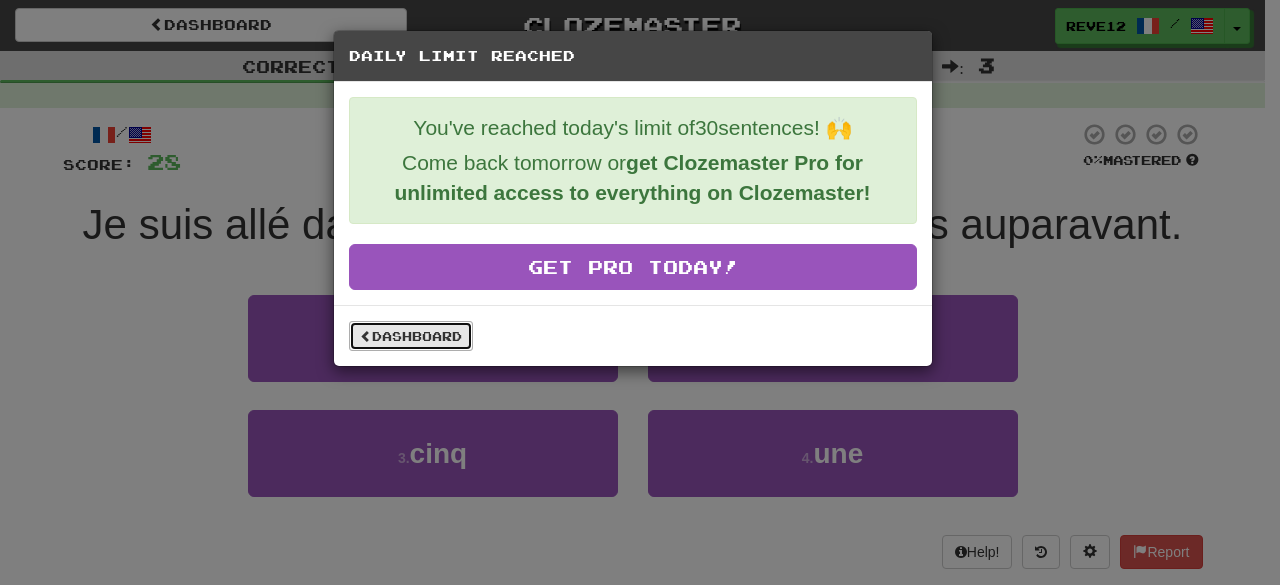click on "Dashboard" at bounding box center [411, 336] 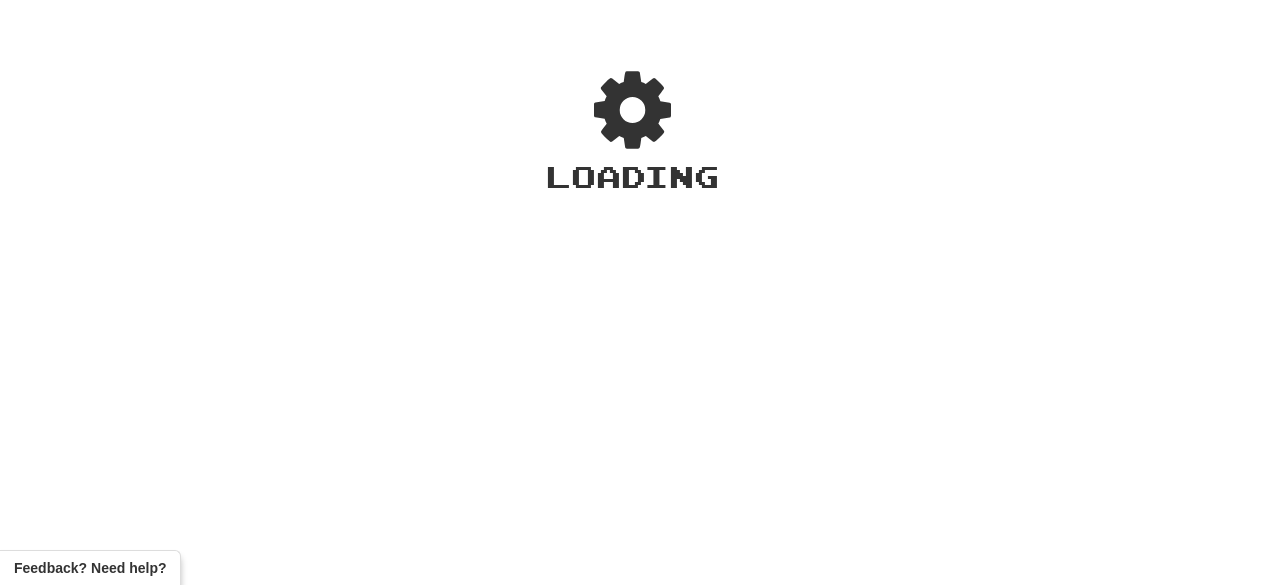 scroll, scrollTop: 0, scrollLeft: 0, axis: both 